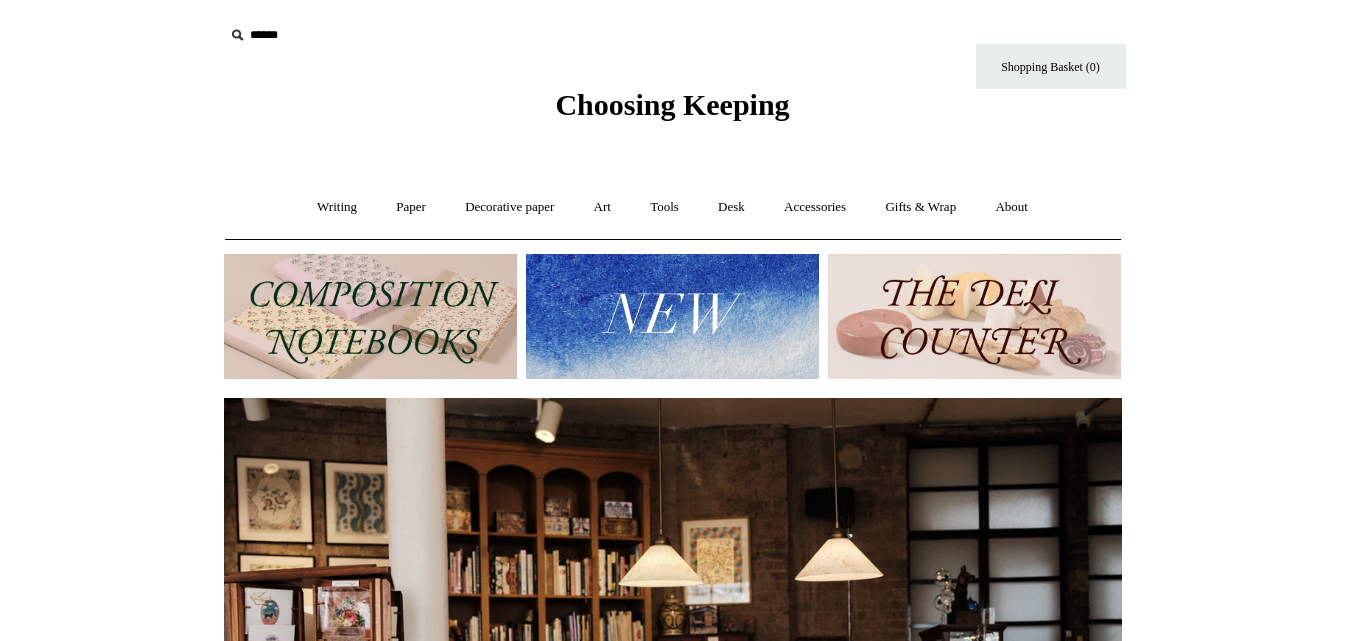 scroll, scrollTop: 0, scrollLeft: 0, axis: both 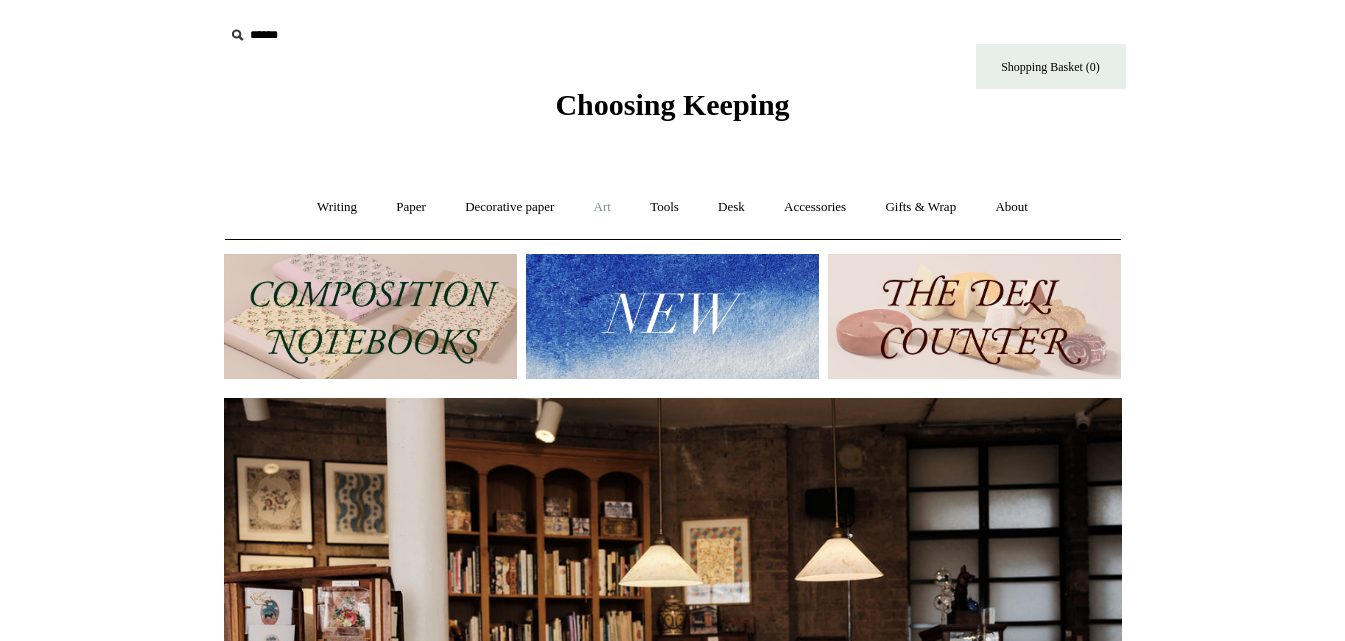 click on "Art +" at bounding box center (602, 207) 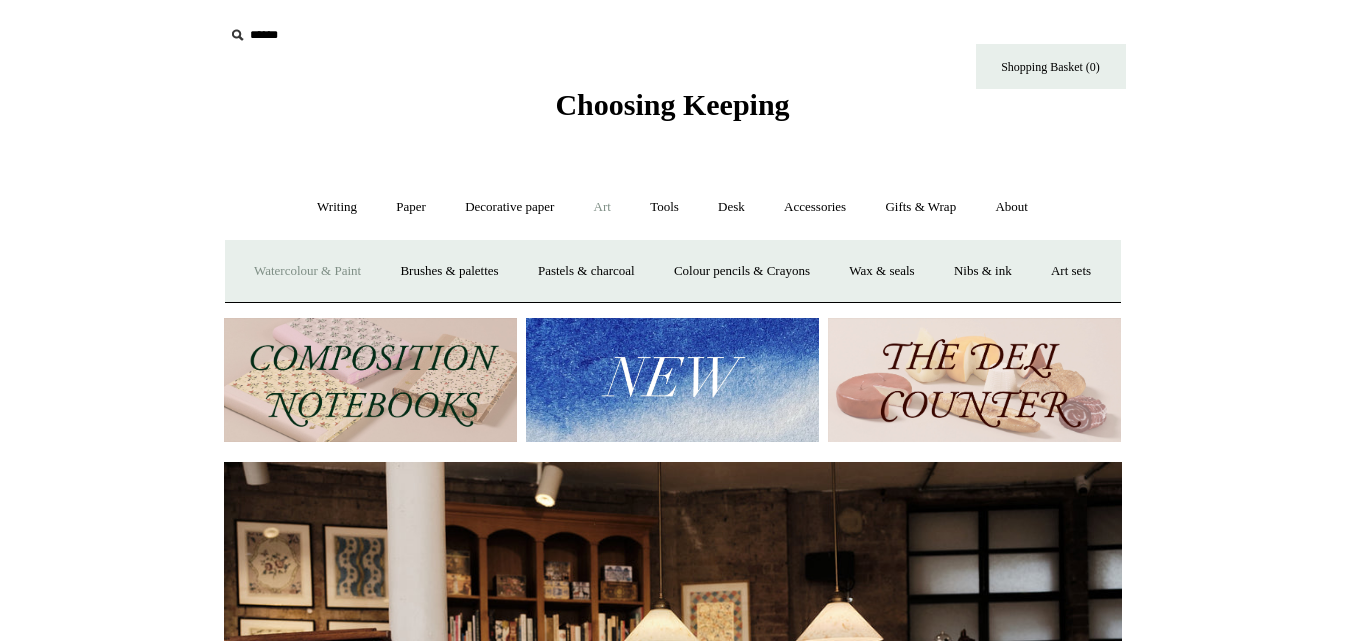 click on "Watercolour & Paint" at bounding box center [307, 271] 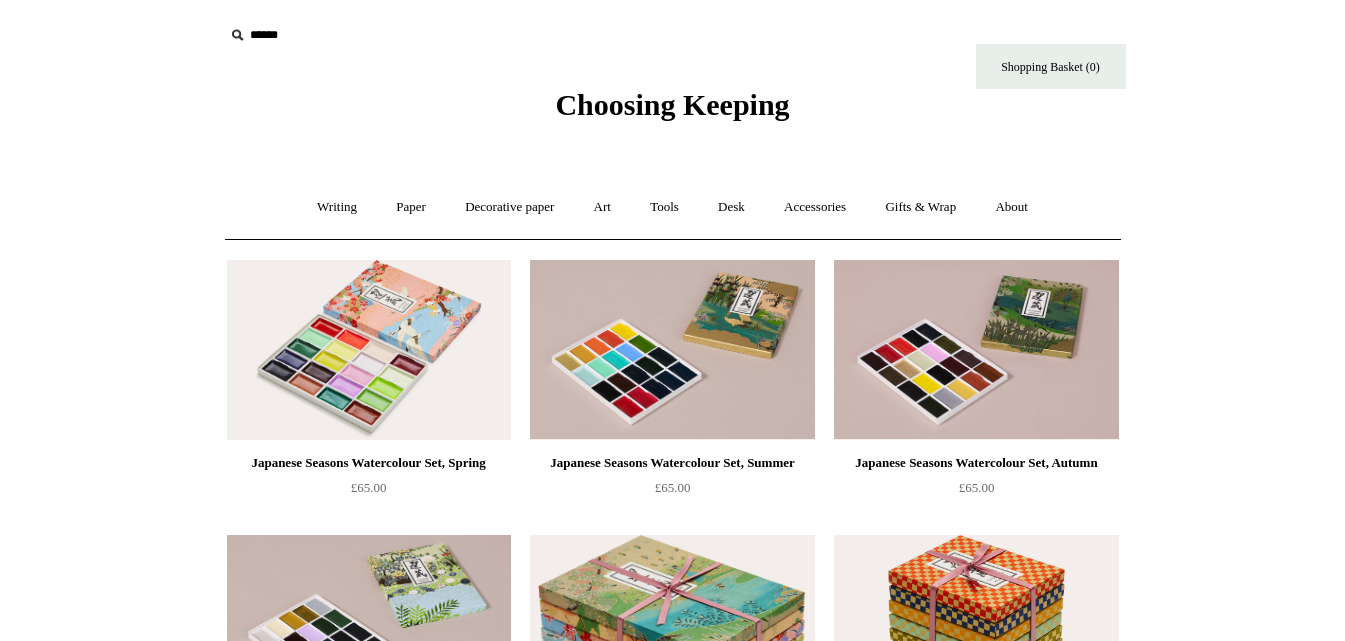 scroll, scrollTop: 426, scrollLeft: 0, axis: vertical 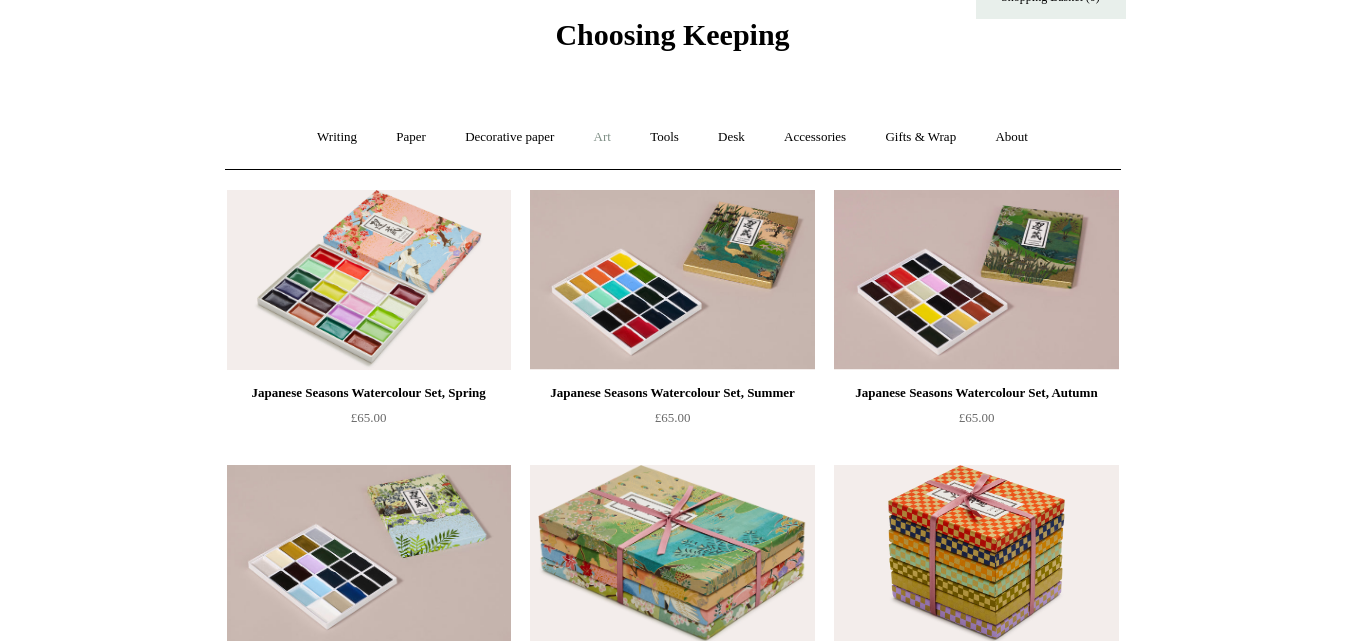 click on "Art +" at bounding box center (602, 137) 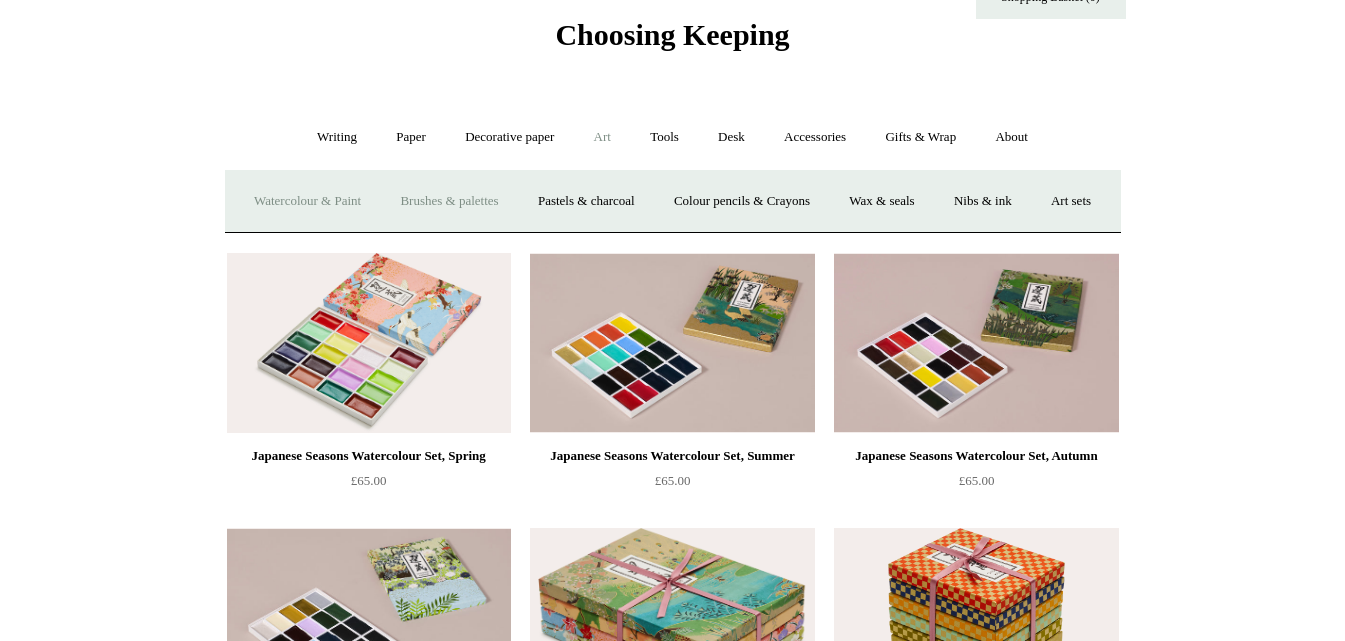 click on "Brushes & palettes" at bounding box center [449, 201] 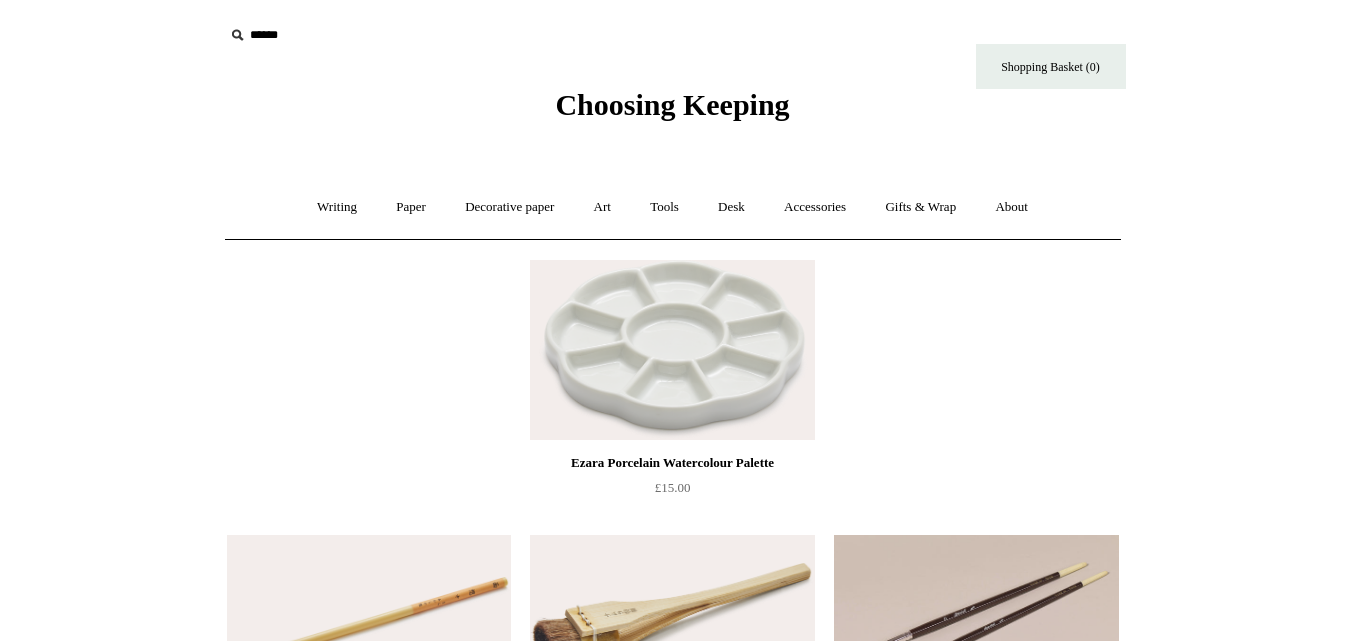 scroll, scrollTop: 0, scrollLeft: 0, axis: both 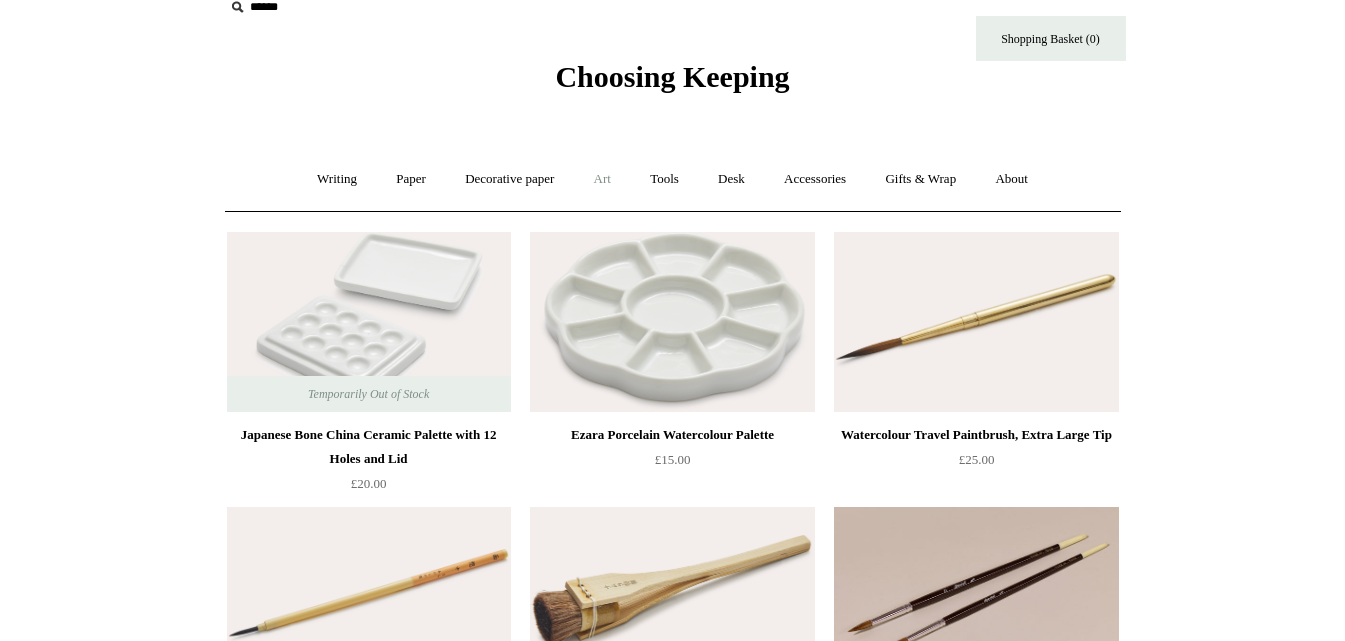 click on "Art +" at bounding box center [602, 179] 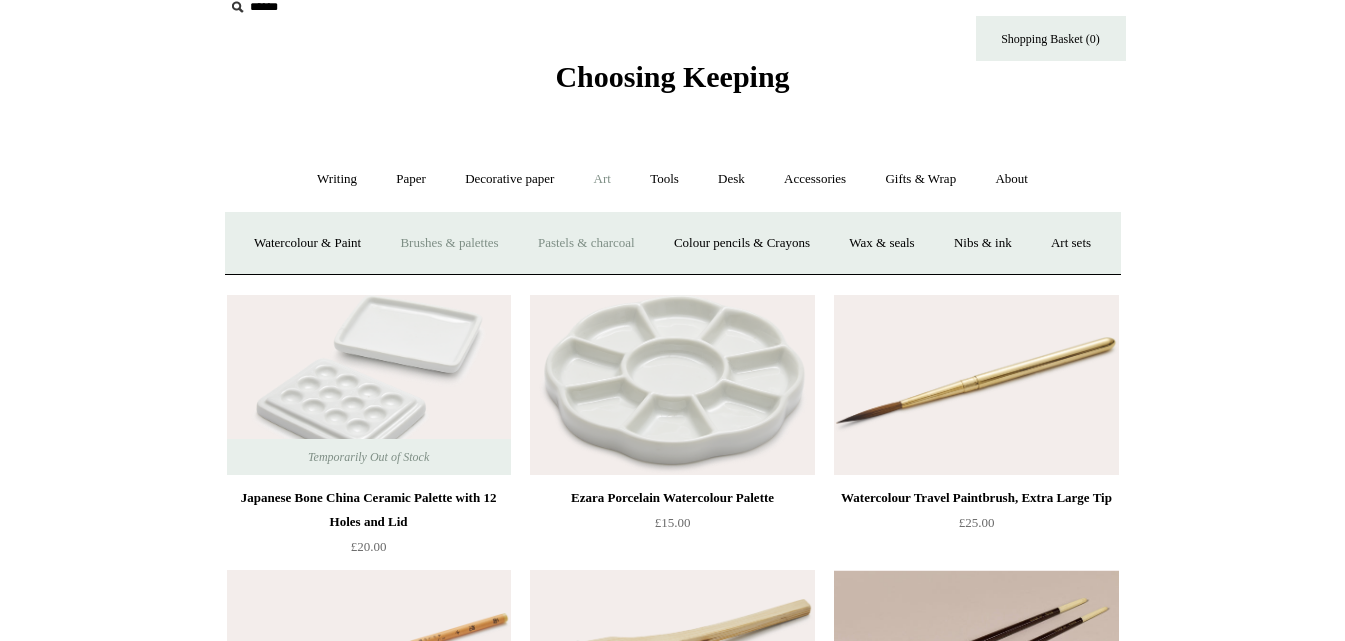 click on "Pastels & charcoal" at bounding box center (586, 243) 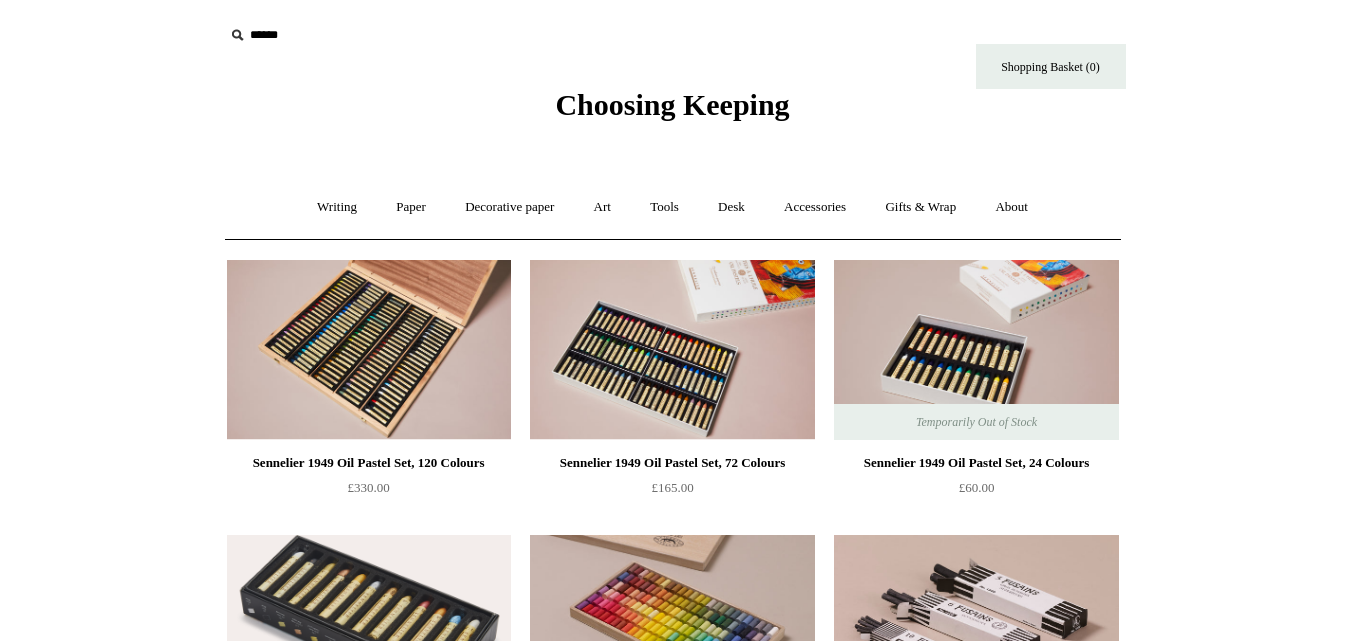 scroll, scrollTop: 0, scrollLeft: 0, axis: both 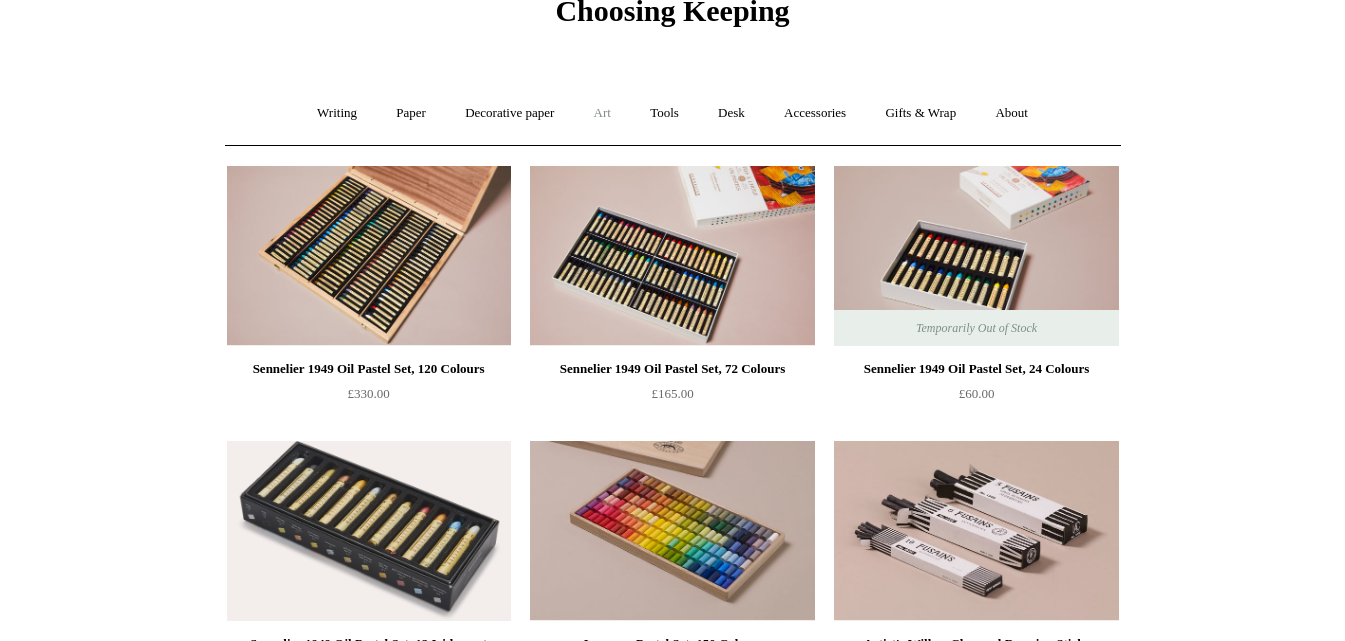 click on "Art +" at bounding box center (602, 113) 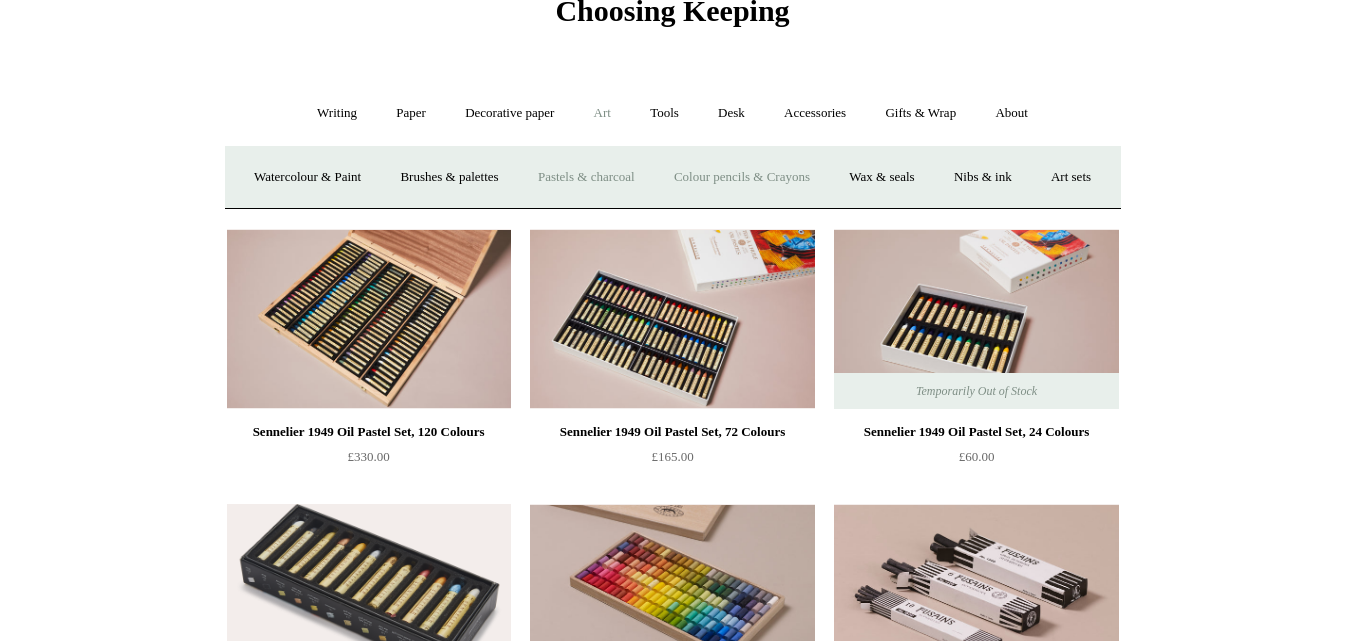 click on "Colour pencils & Crayons" at bounding box center [742, 177] 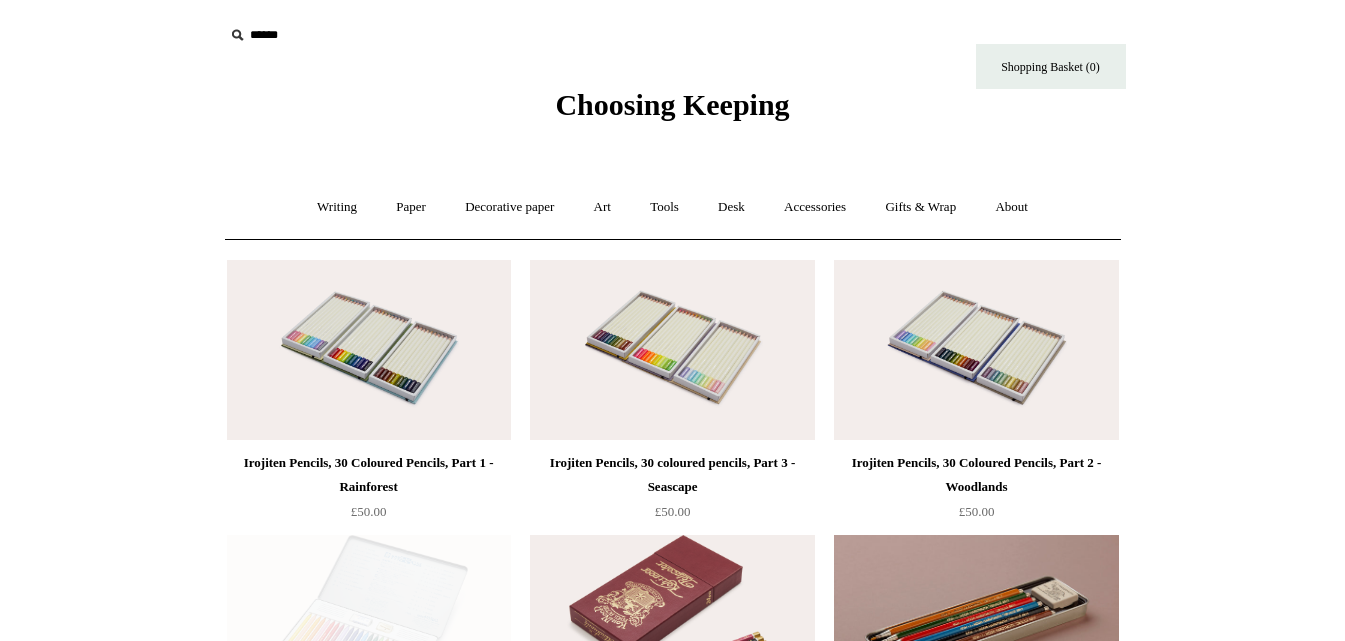 scroll, scrollTop: 0, scrollLeft: 0, axis: both 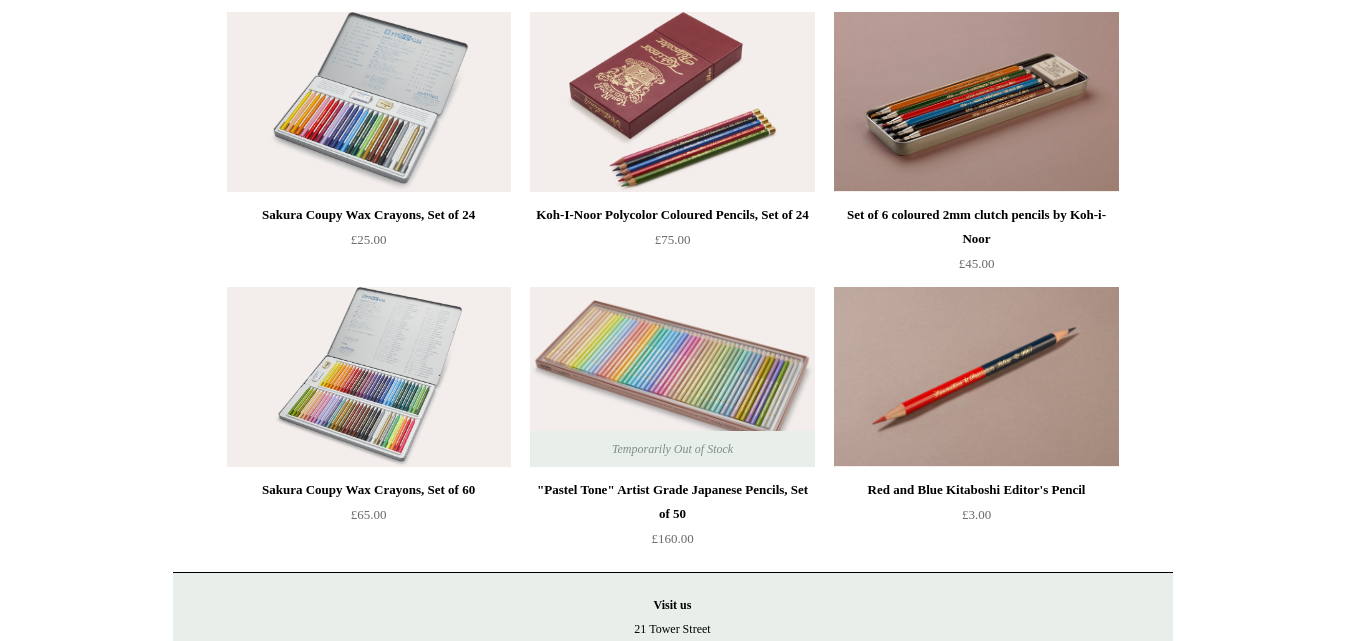 click on "Temporarily Out of Stock
"Pastel Tone" Artist Grade Japanese Pencils, Set of 50
£160.00" at bounding box center (672, 423) 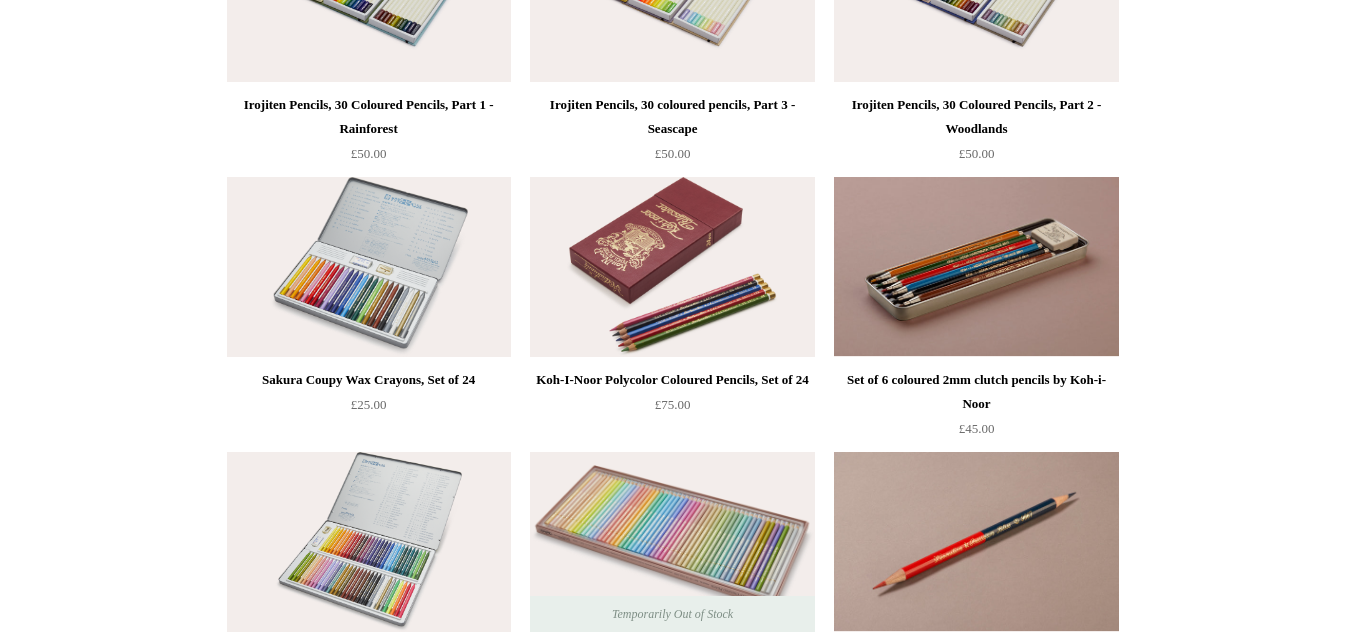 scroll, scrollTop: 98, scrollLeft: 0, axis: vertical 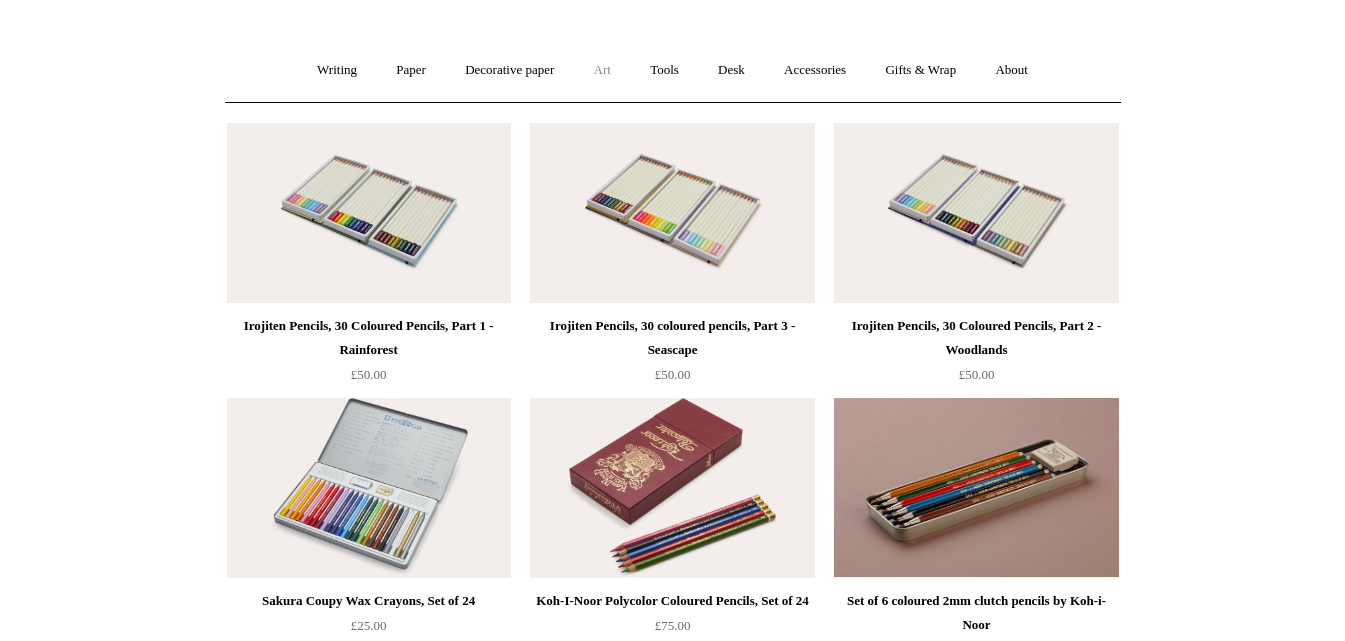 click on "Art +" at bounding box center (602, 70) 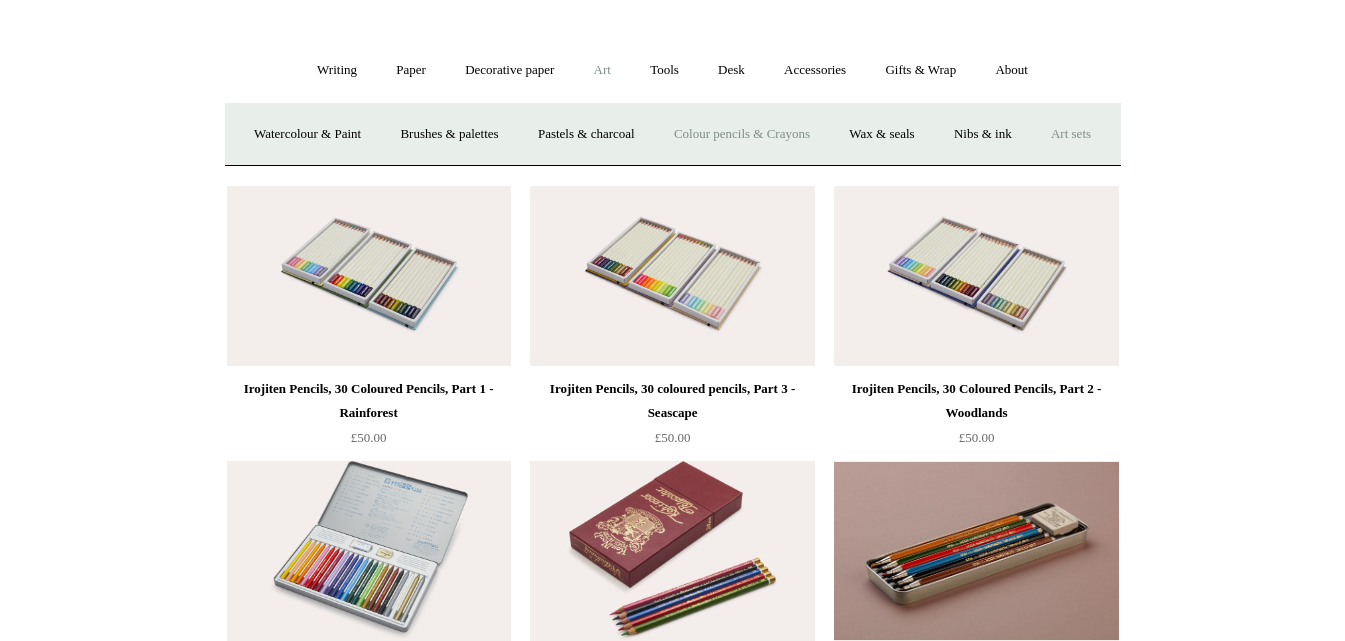 click on "Art sets" at bounding box center (1071, 134) 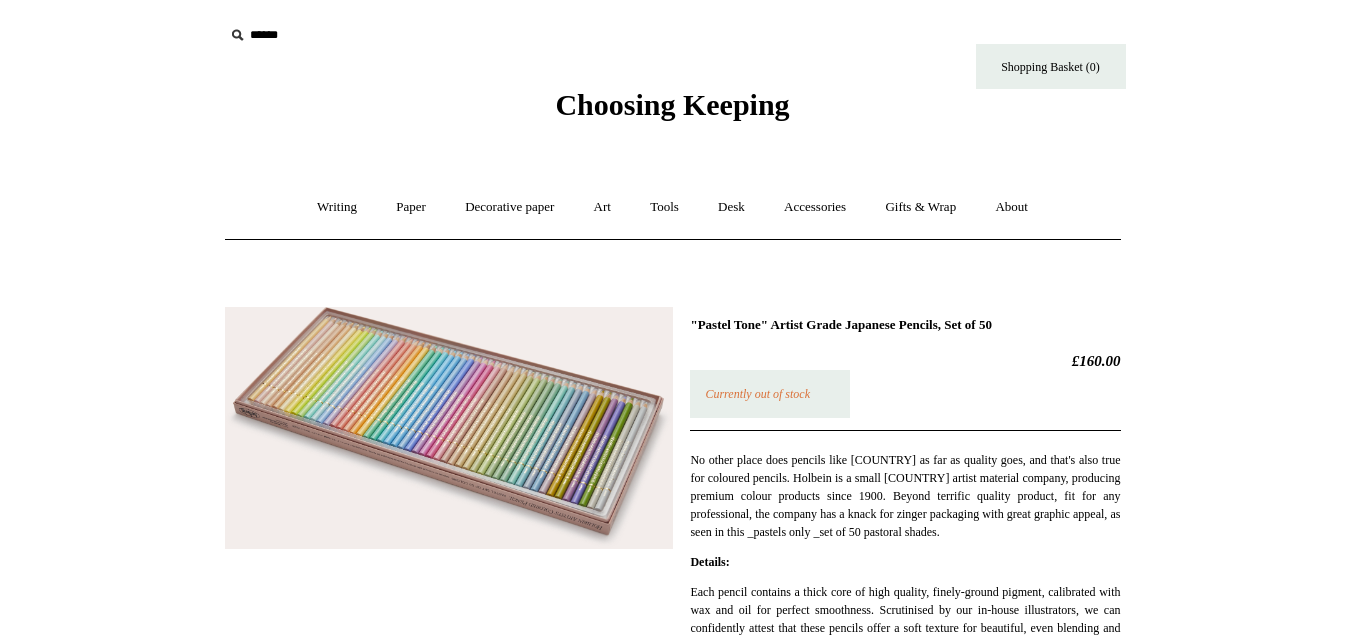 scroll, scrollTop: 0, scrollLeft: 0, axis: both 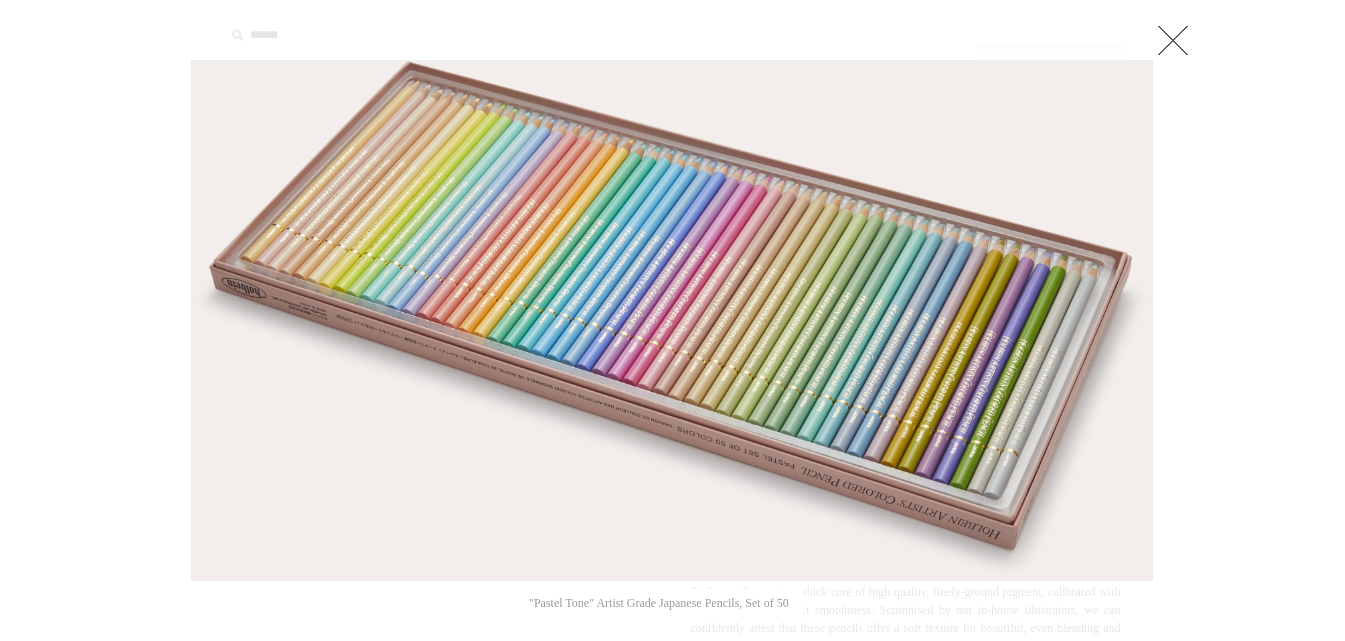 click at bounding box center [672, 320] 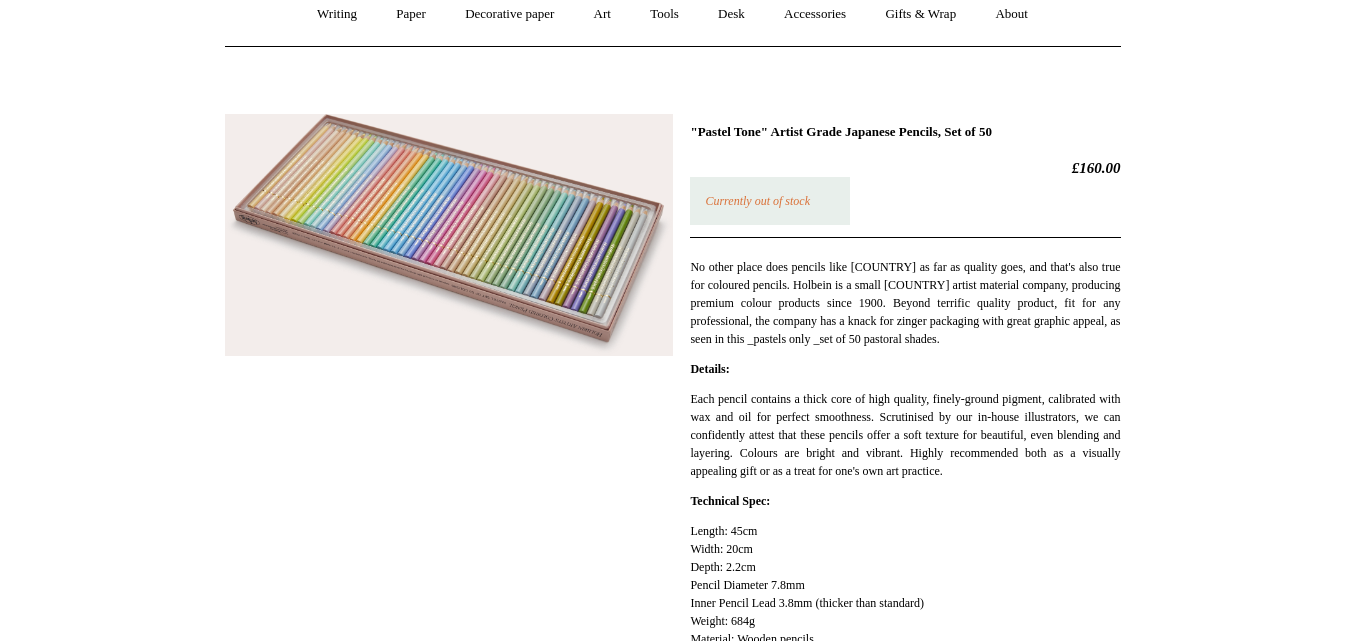 scroll, scrollTop: 190, scrollLeft: 0, axis: vertical 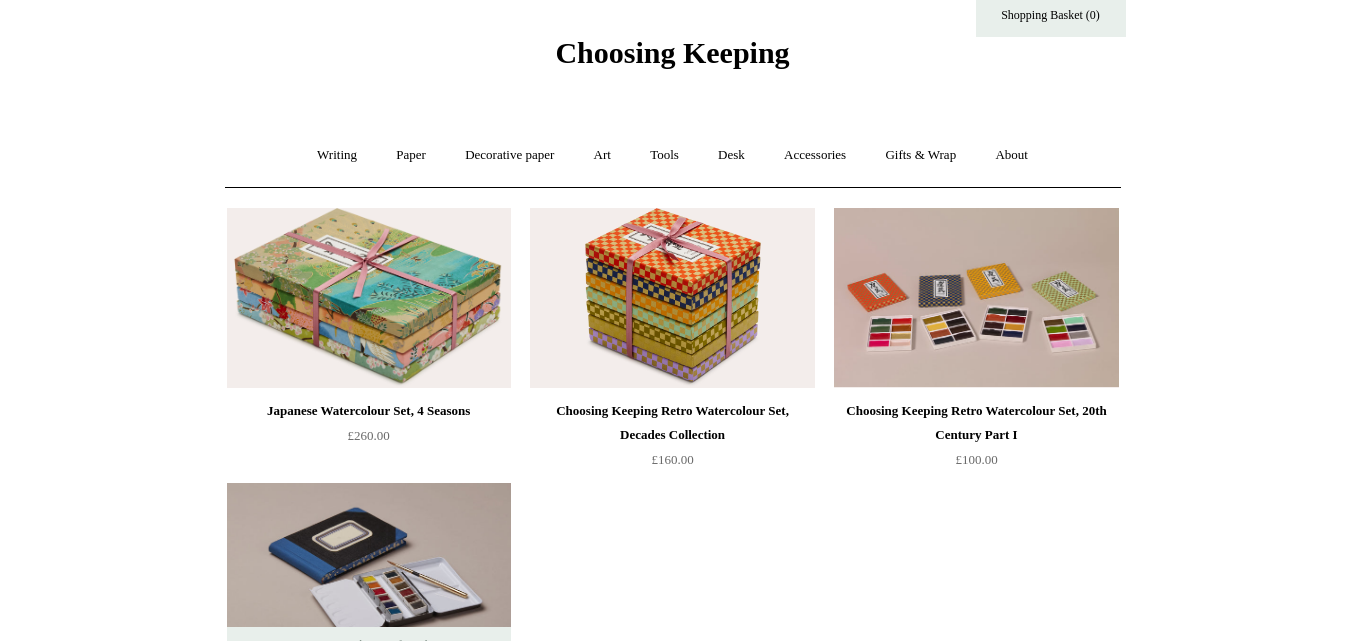 click on "Choosing Keeping" at bounding box center [672, 52] 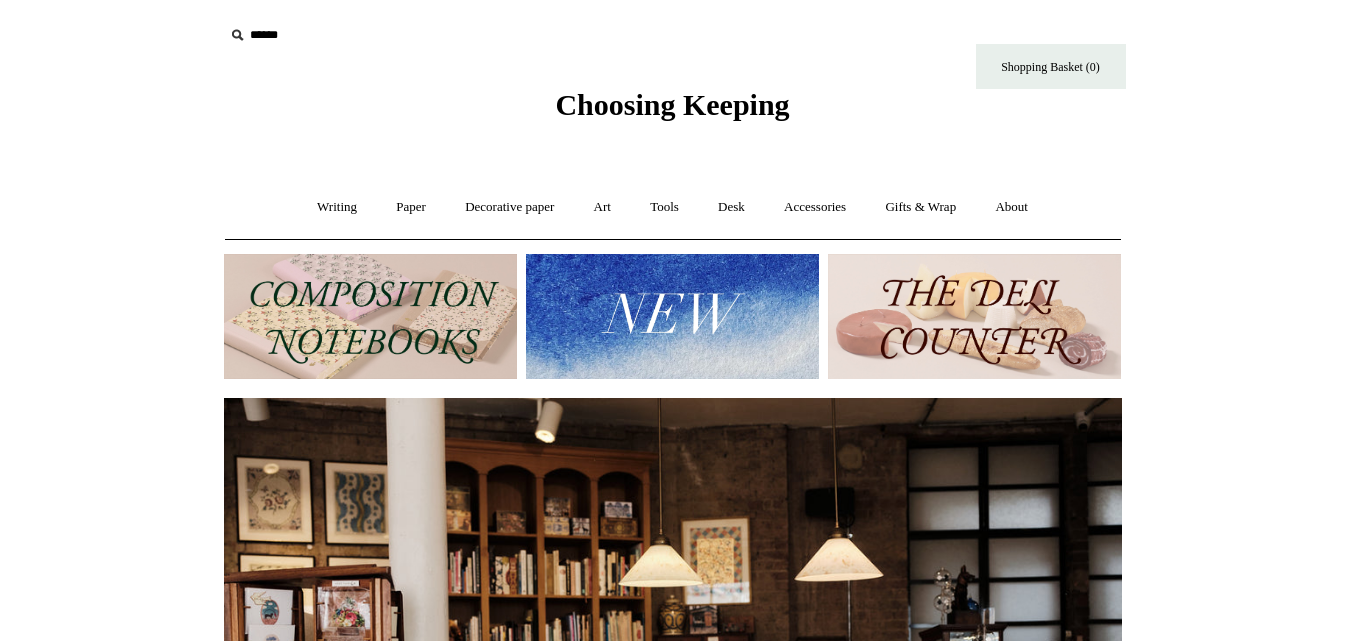 scroll, scrollTop: 0, scrollLeft: 0, axis: both 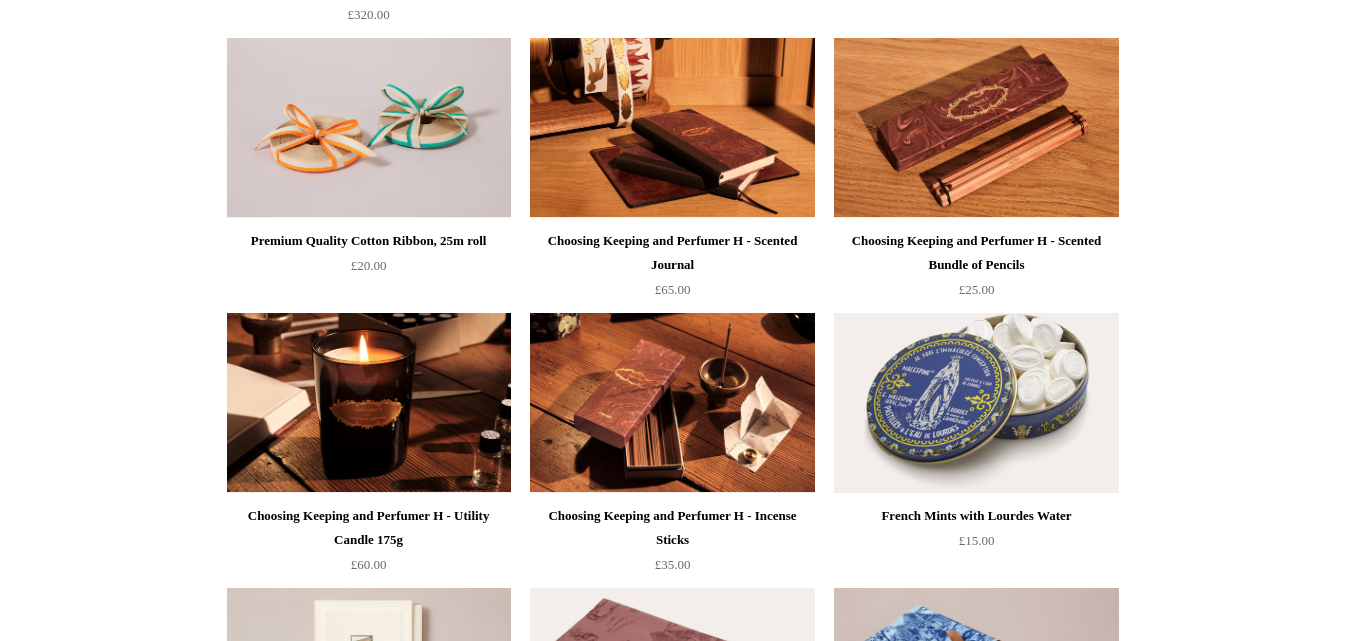 click at bounding box center [976, 403] 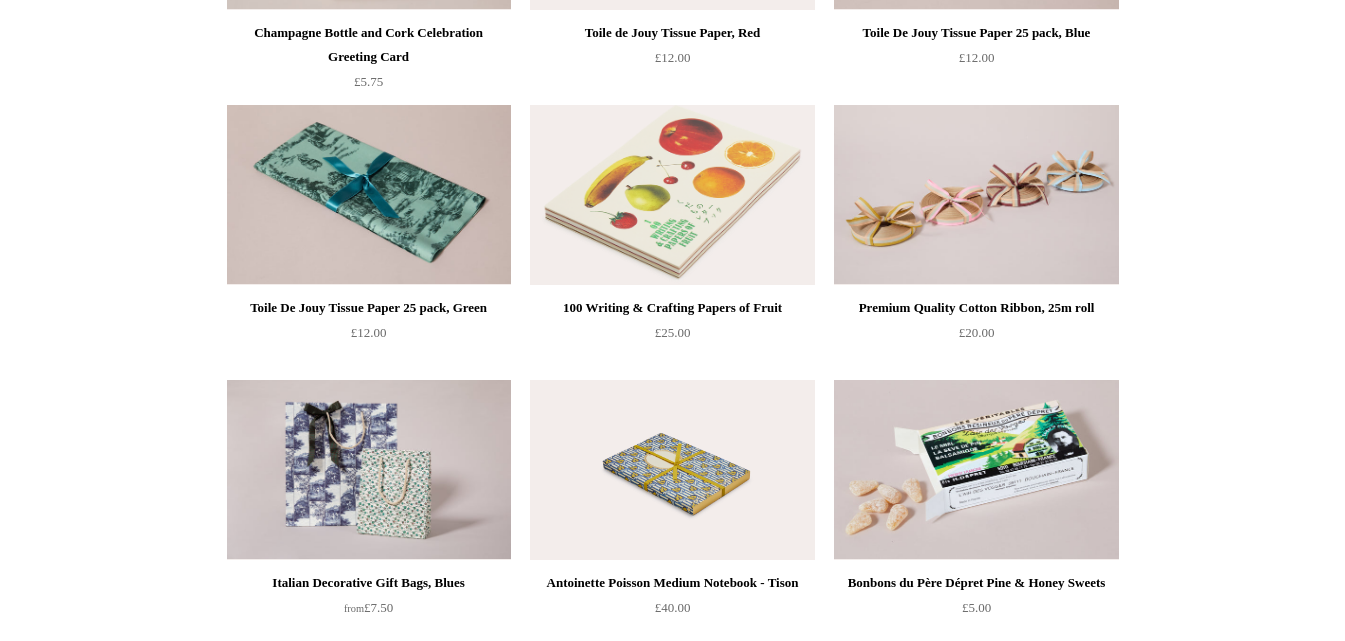 scroll, scrollTop: 3362, scrollLeft: 0, axis: vertical 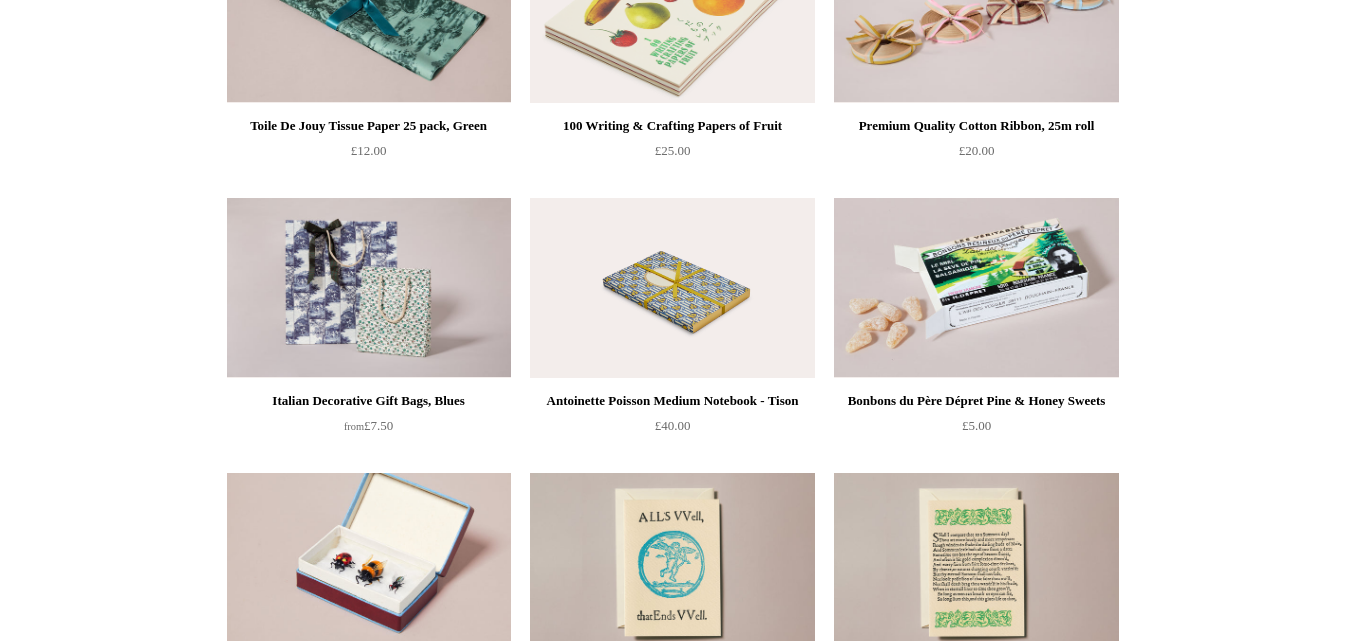 click on "Bonbons du Père Dépret Pine & Honey Sweets" at bounding box center [976, 401] 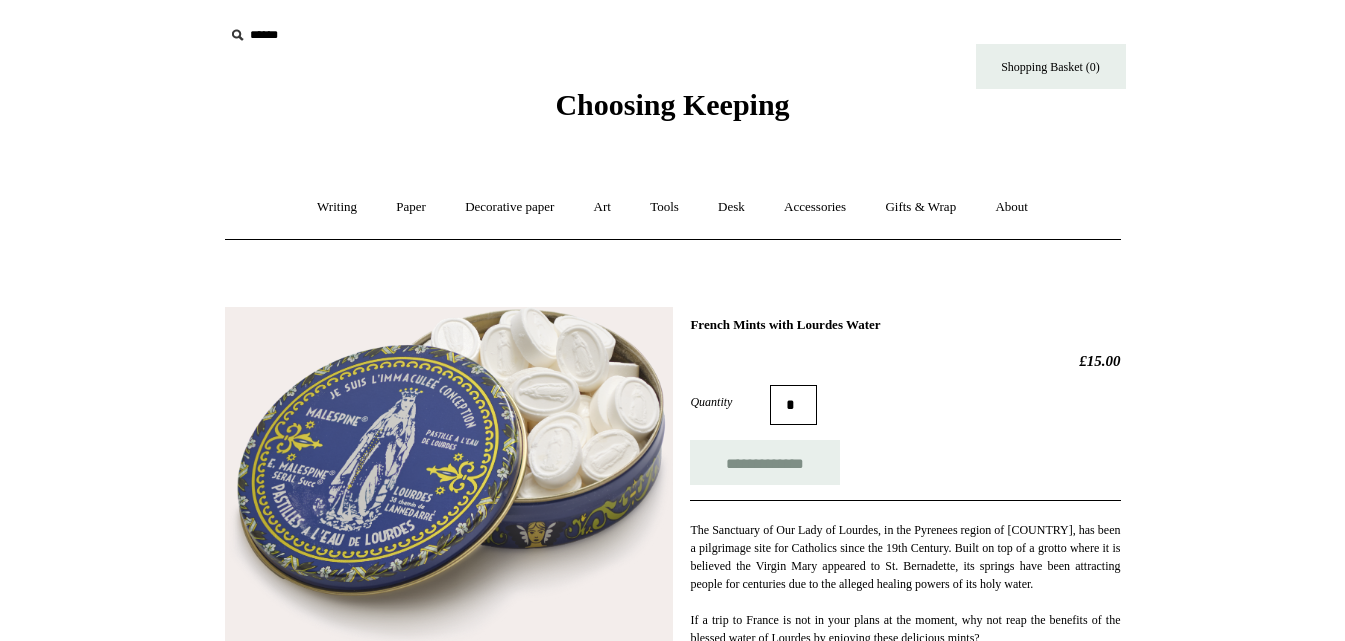 scroll, scrollTop: 0, scrollLeft: 0, axis: both 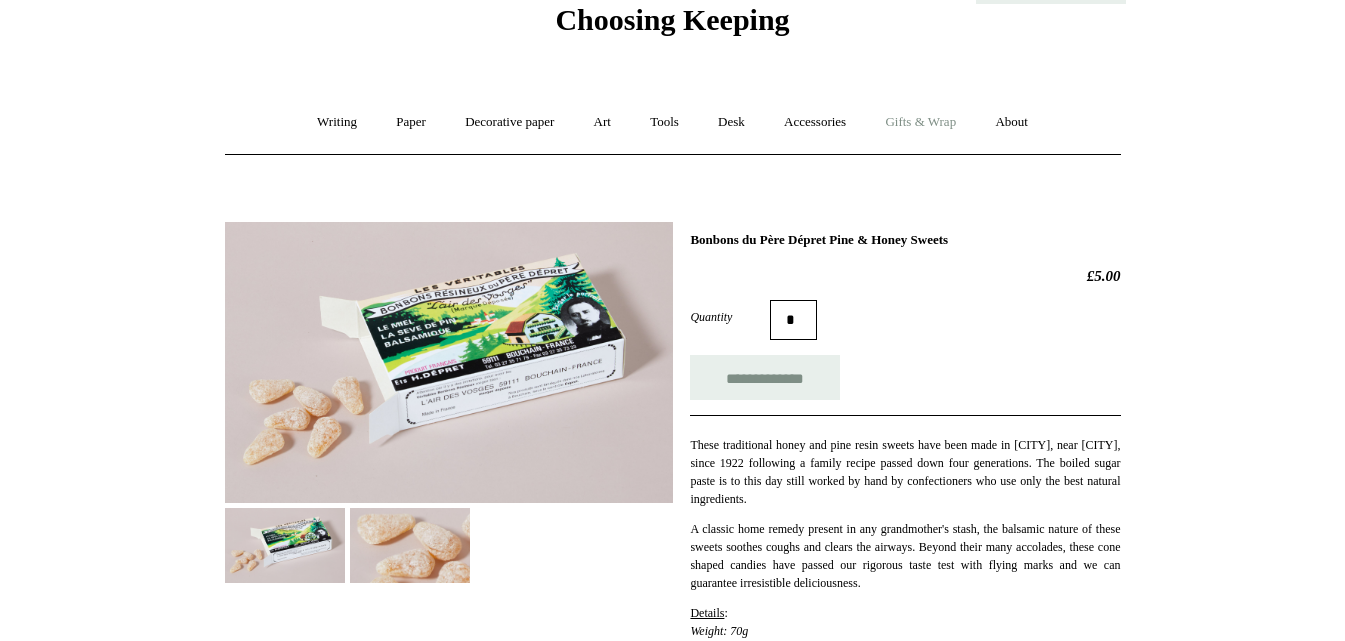 click on "Gifts & Wrap +" at bounding box center (920, 122) 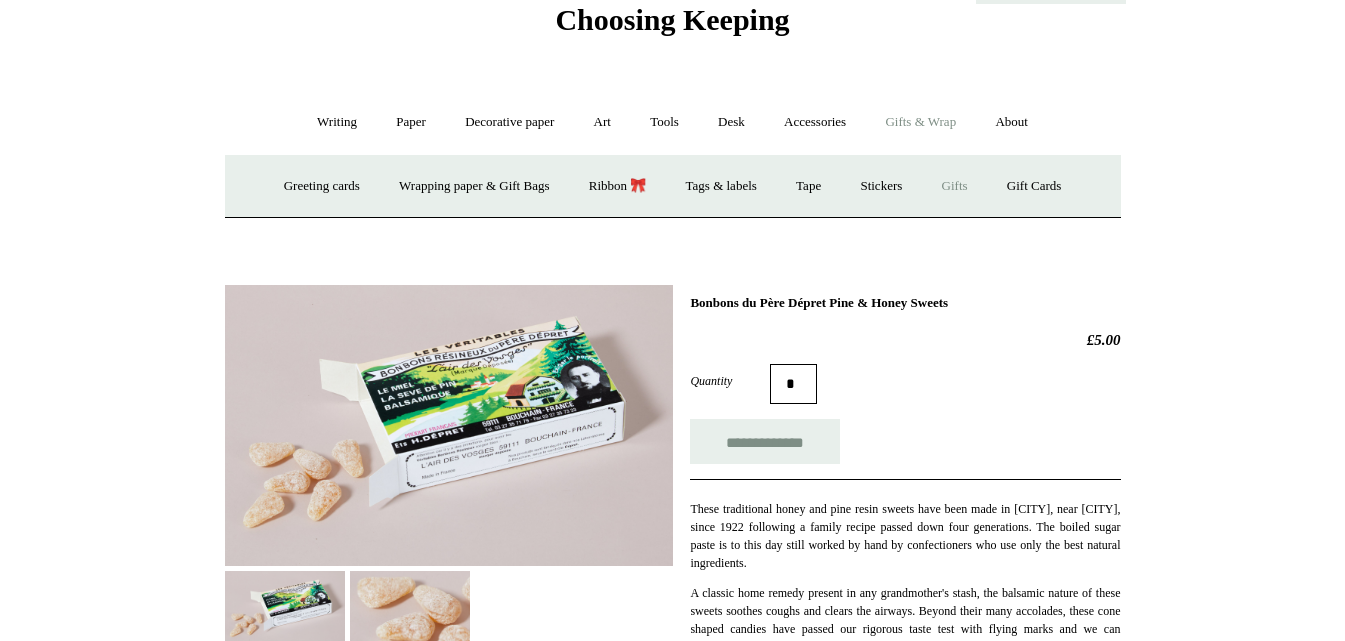 click on "Gifts +" at bounding box center (955, 186) 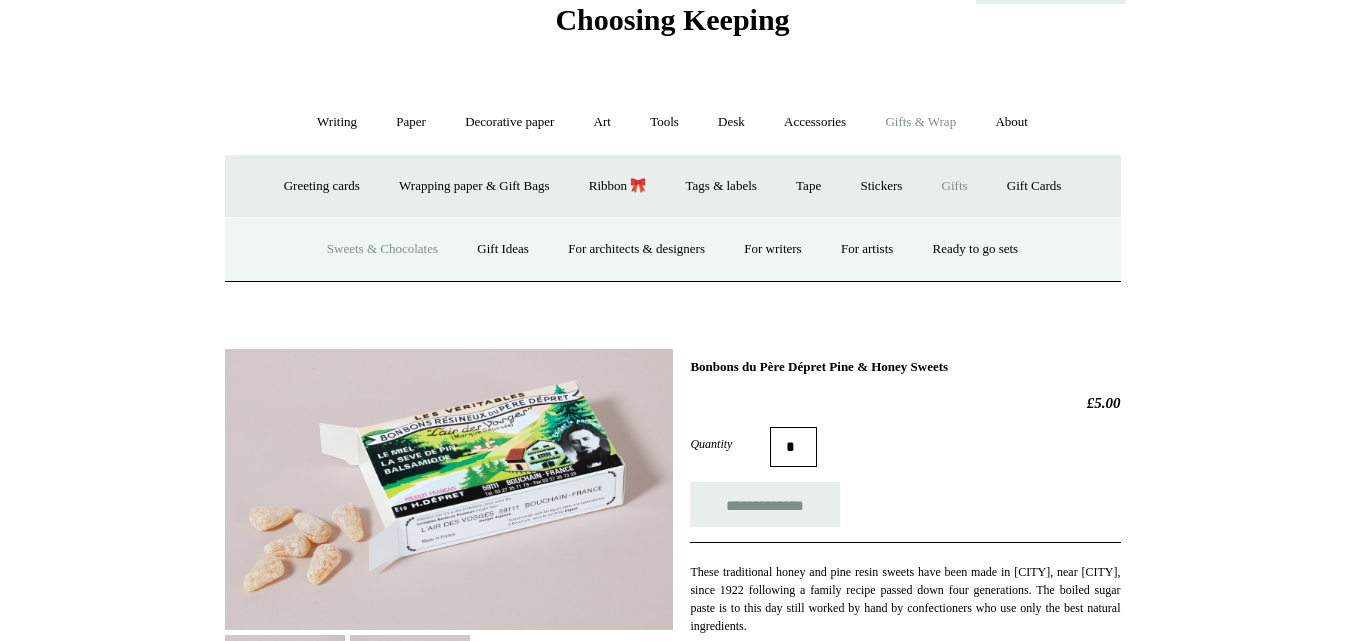 click on "Sweets & Chocolates" at bounding box center (382, 249) 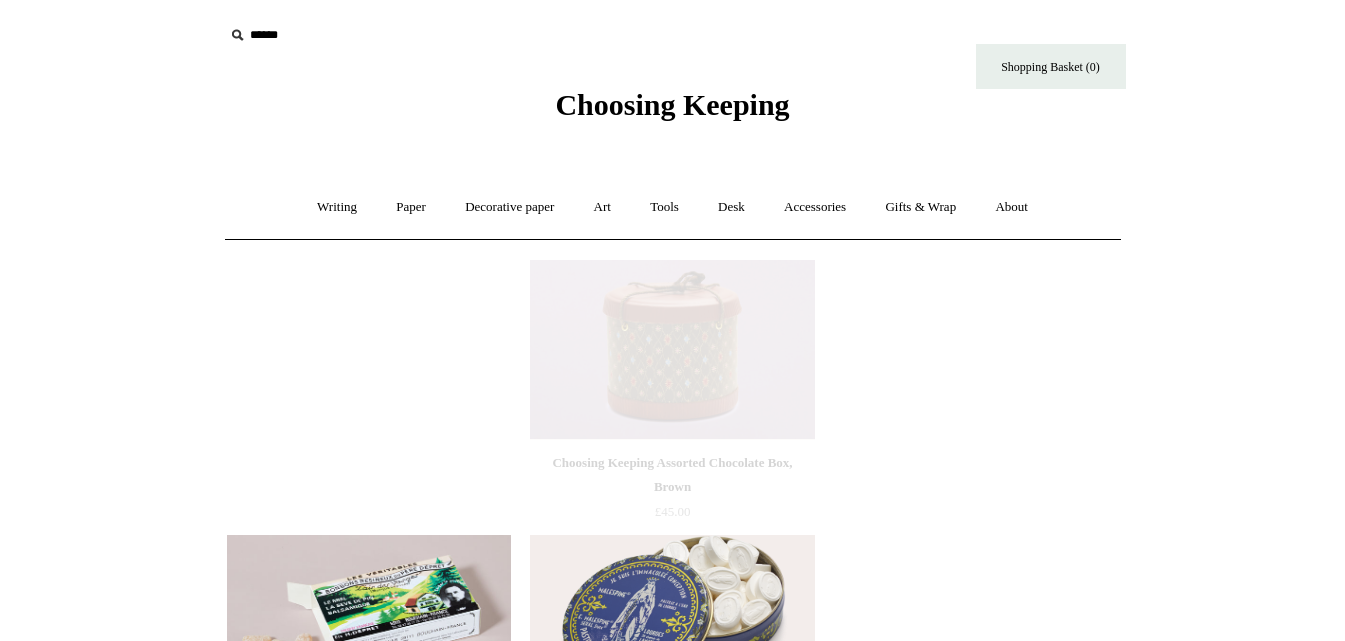 scroll, scrollTop: 0, scrollLeft: 0, axis: both 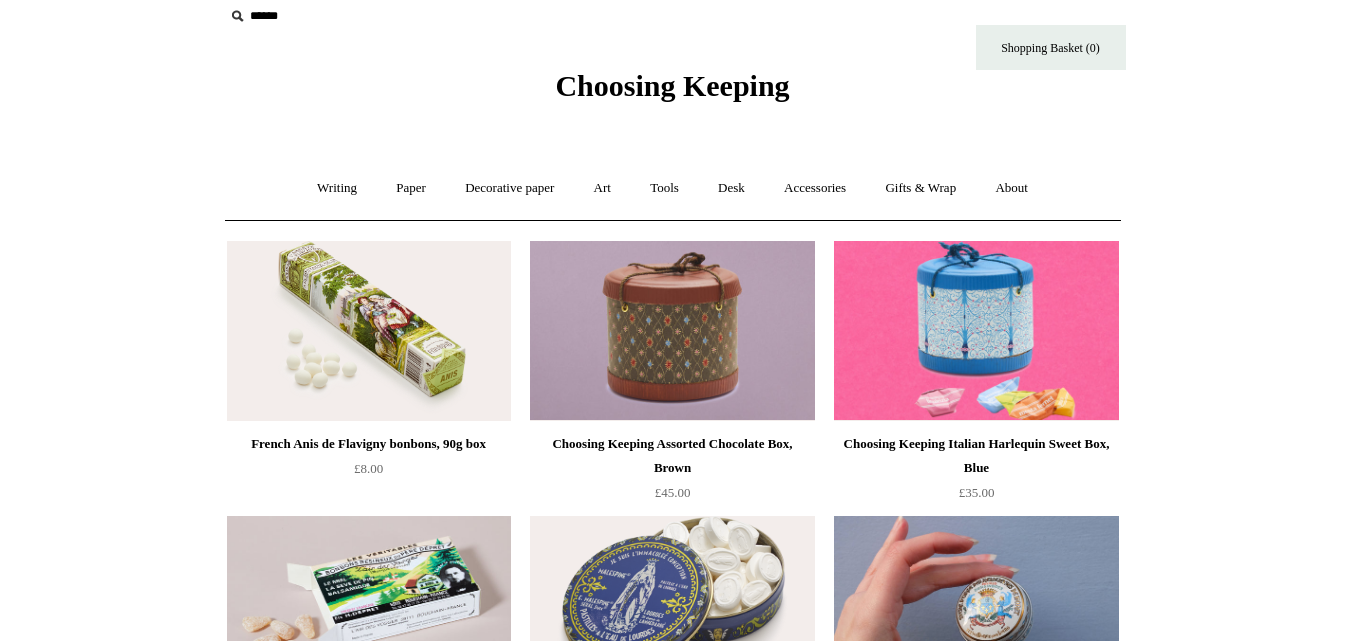 click at bounding box center (369, 331) 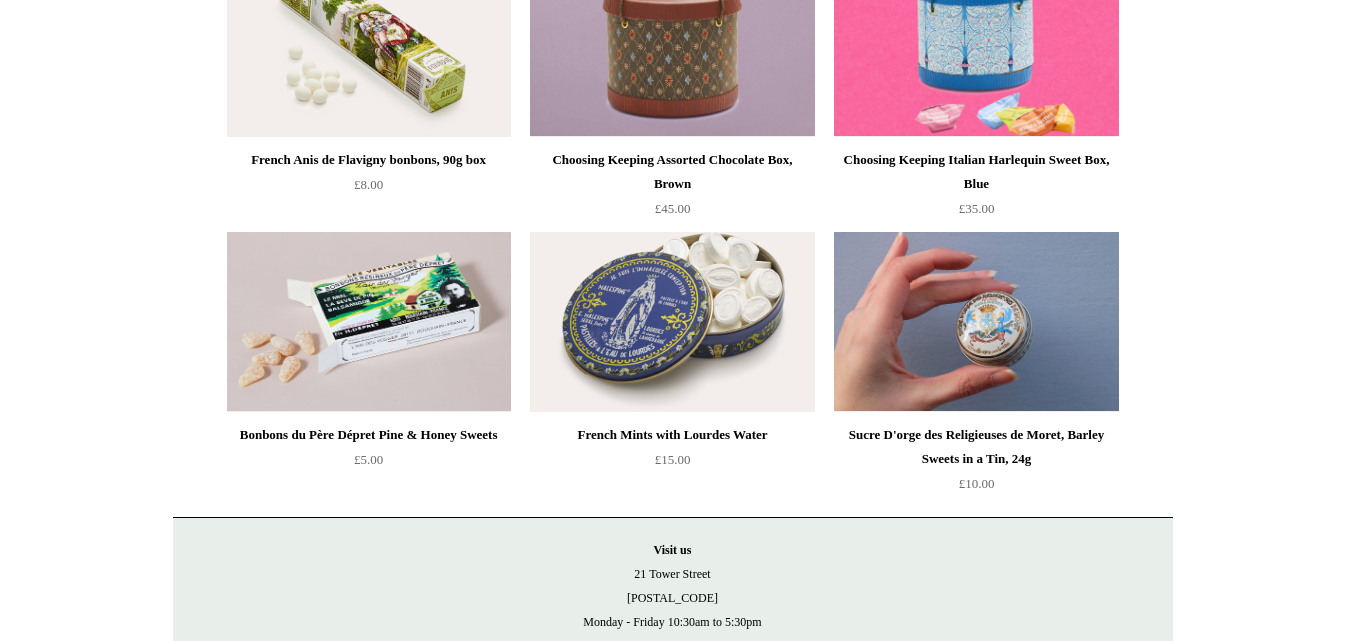 scroll, scrollTop: 344, scrollLeft: 0, axis: vertical 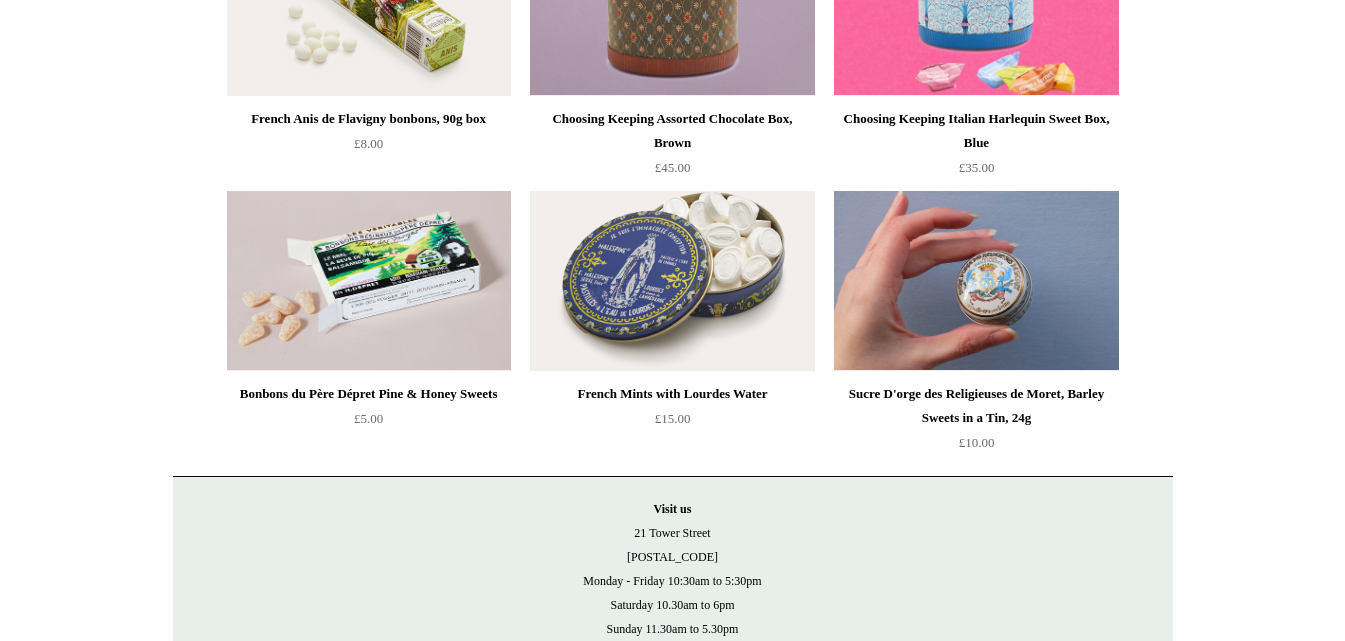 click on "Sucre D'orge des Religieuses de Moret, Barley Sweets in a Tin, 24g" at bounding box center (976, 406) 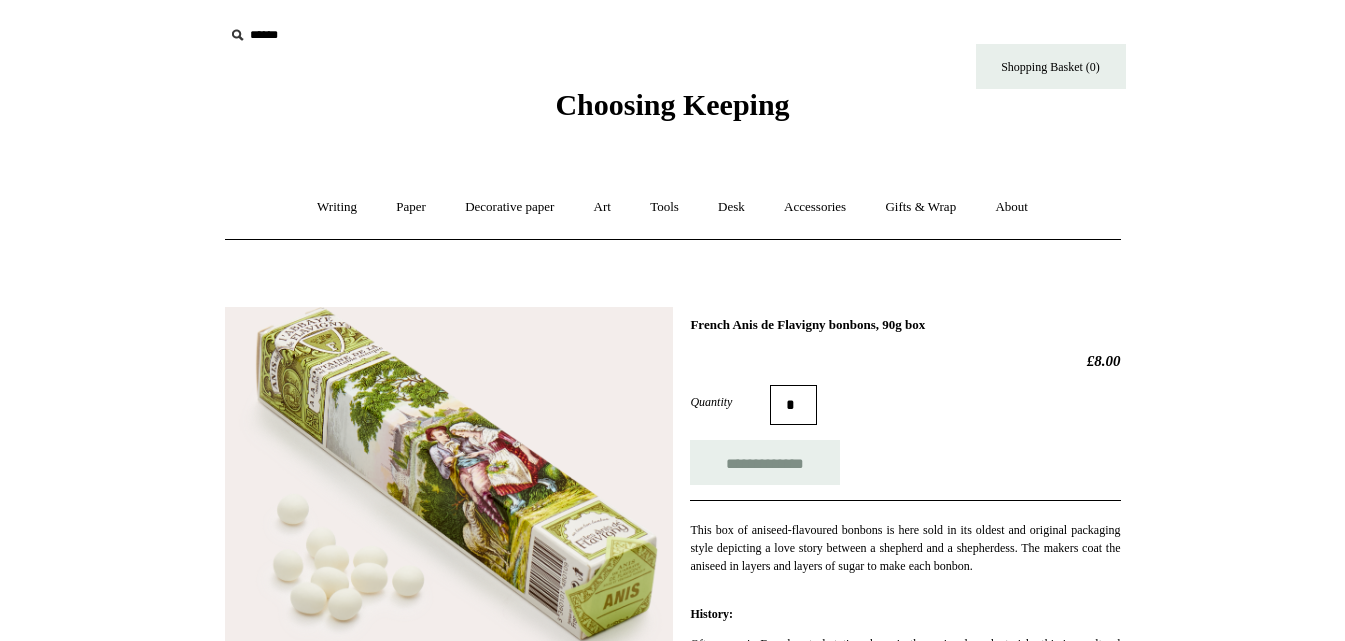 scroll, scrollTop: 0, scrollLeft: 0, axis: both 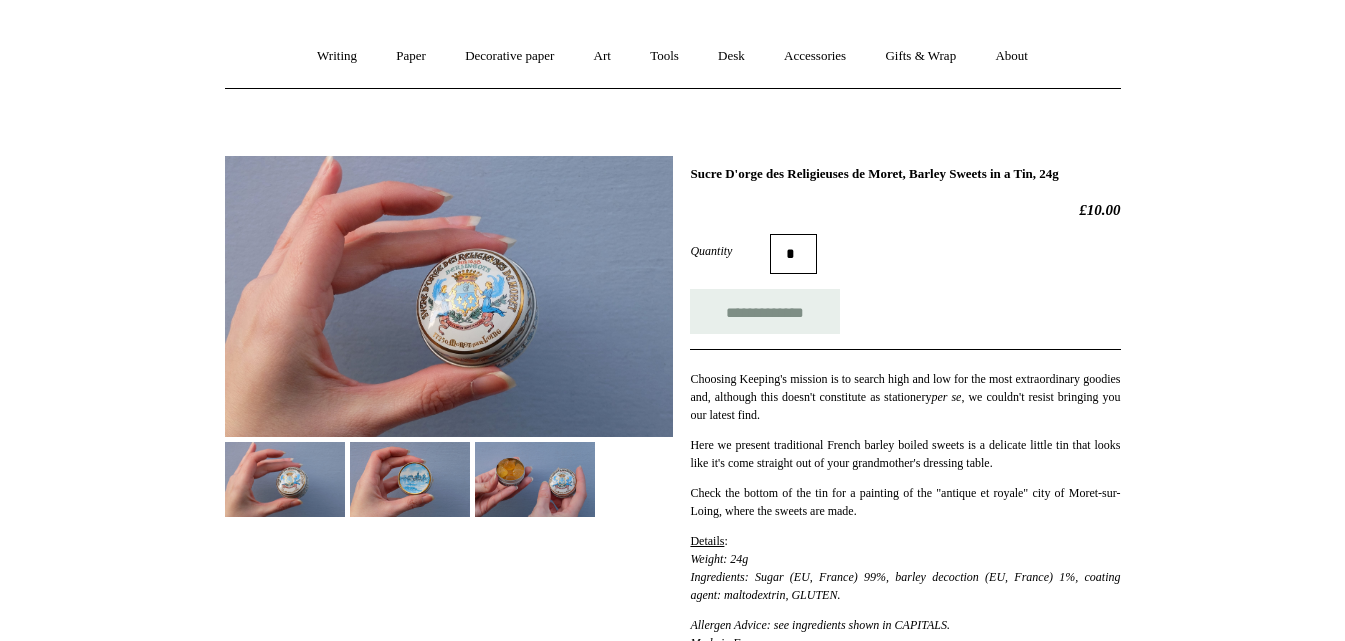 click at bounding box center (449, 296) 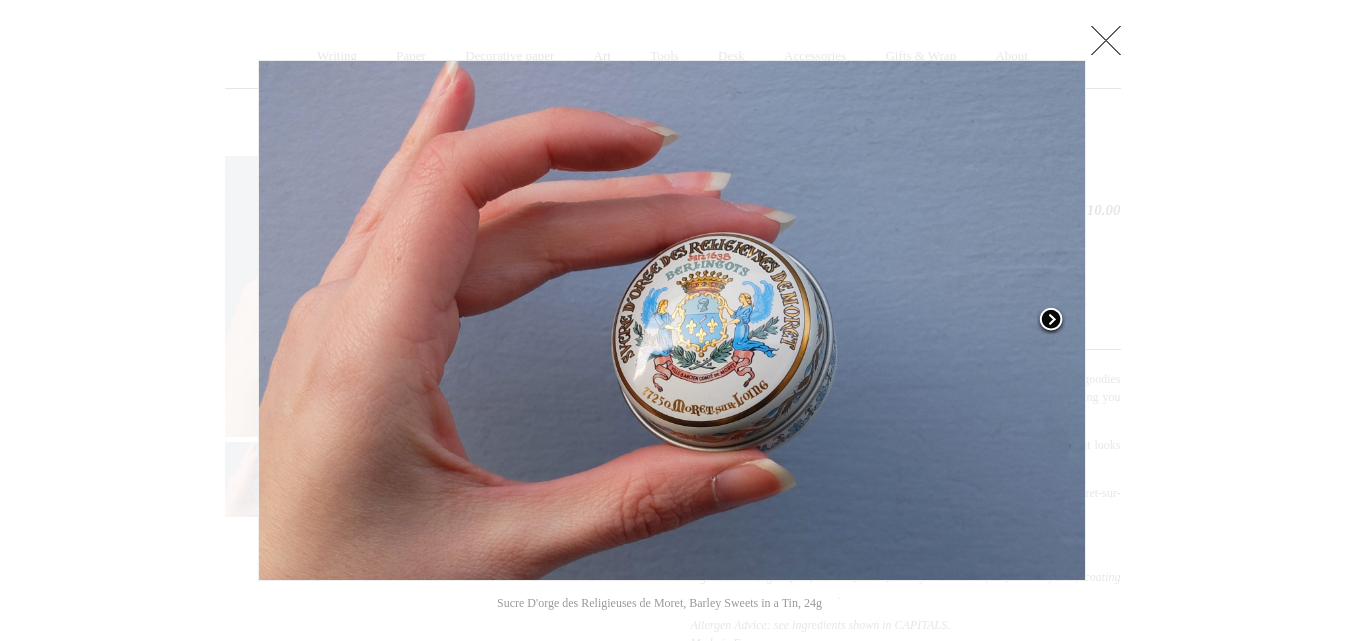 click at bounding box center (1051, 321) 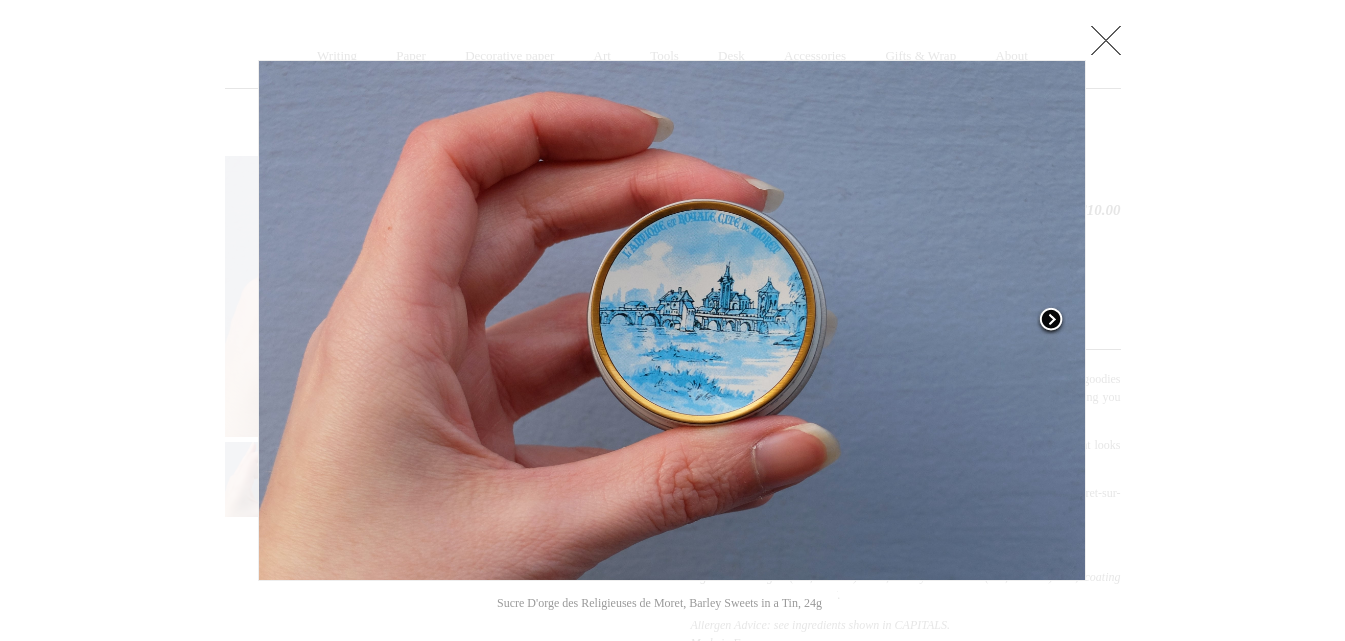 click at bounding box center [1051, 321] 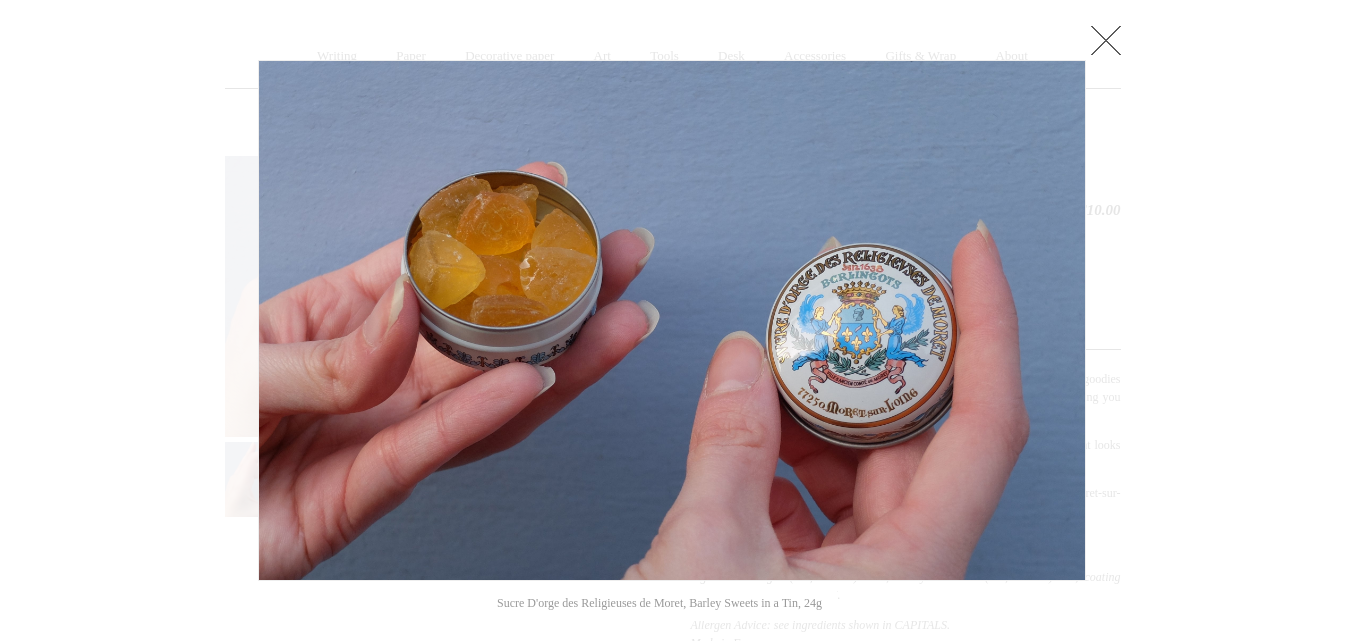 click at bounding box center [672, 588] 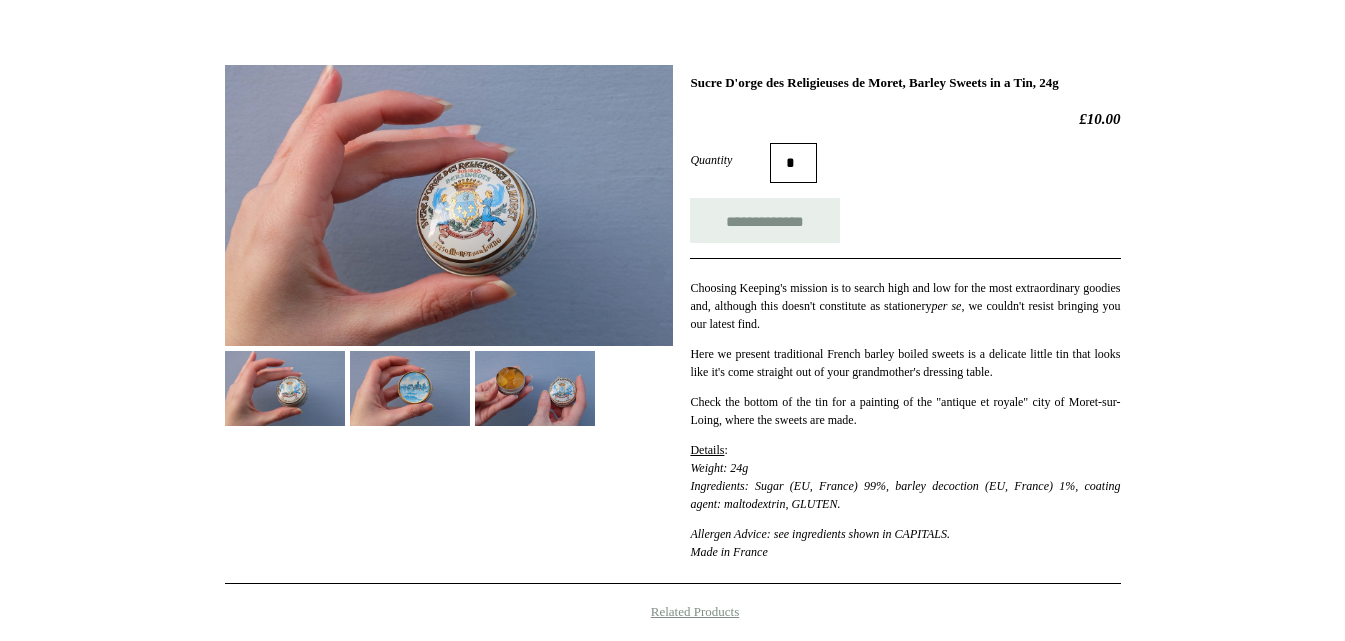 scroll, scrollTop: 623, scrollLeft: 0, axis: vertical 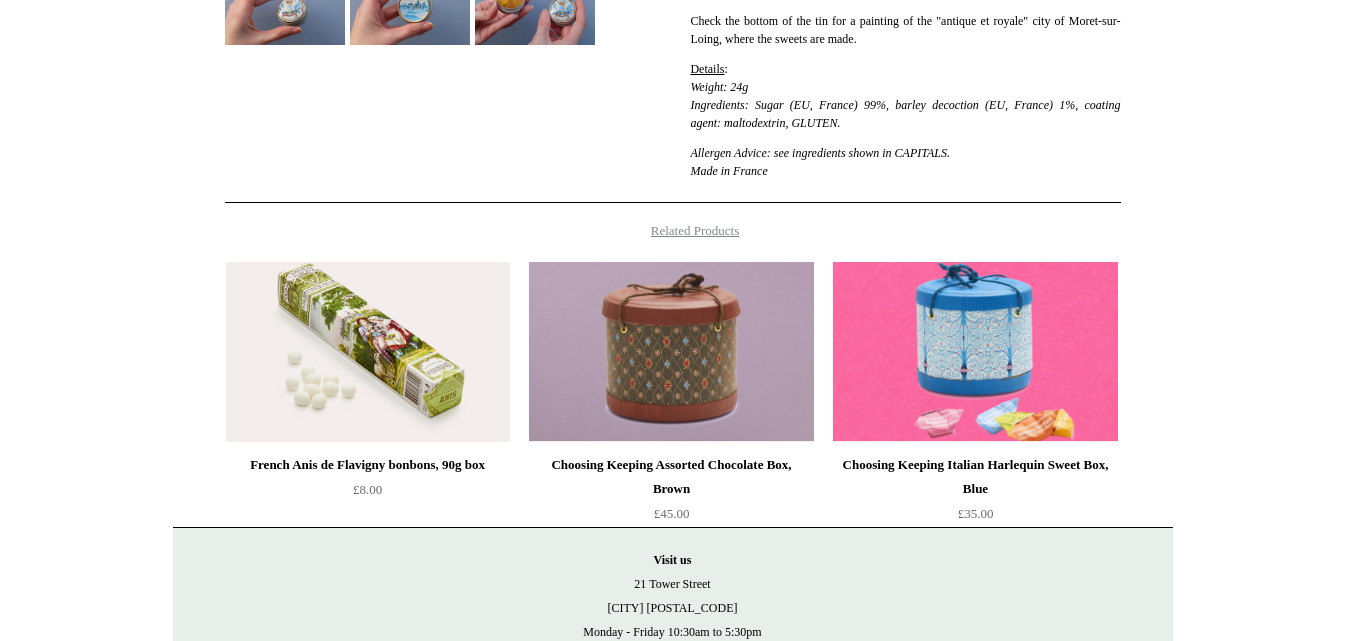click on "Choosing Keeping Assorted Chocolate Box, Brown" at bounding box center [671, 477] 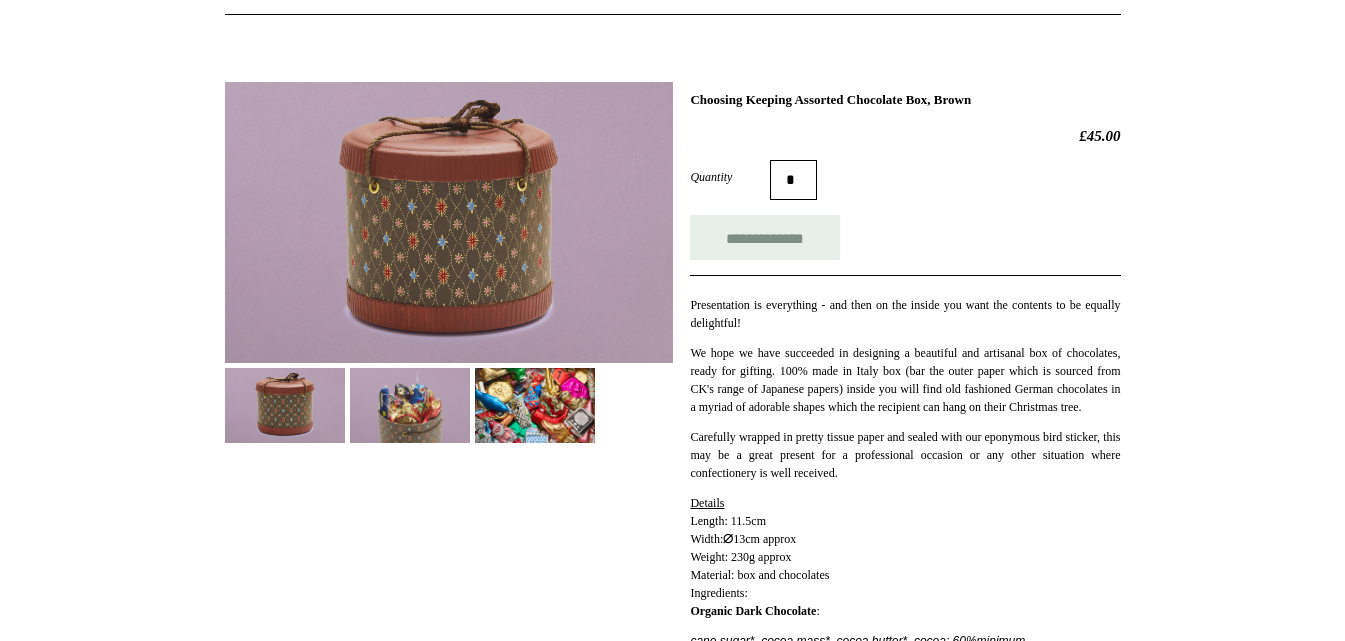 scroll, scrollTop: 225, scrollLeft: 0, axis: vertical 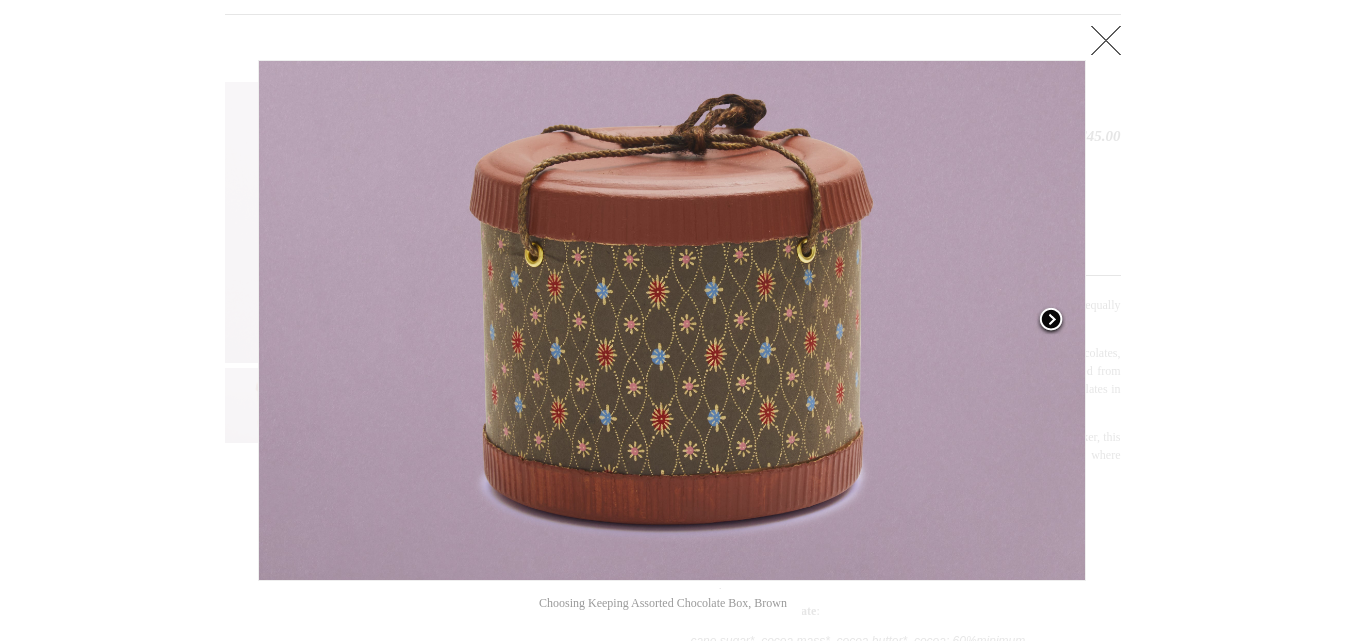 click at bounding box center [1051, 321] 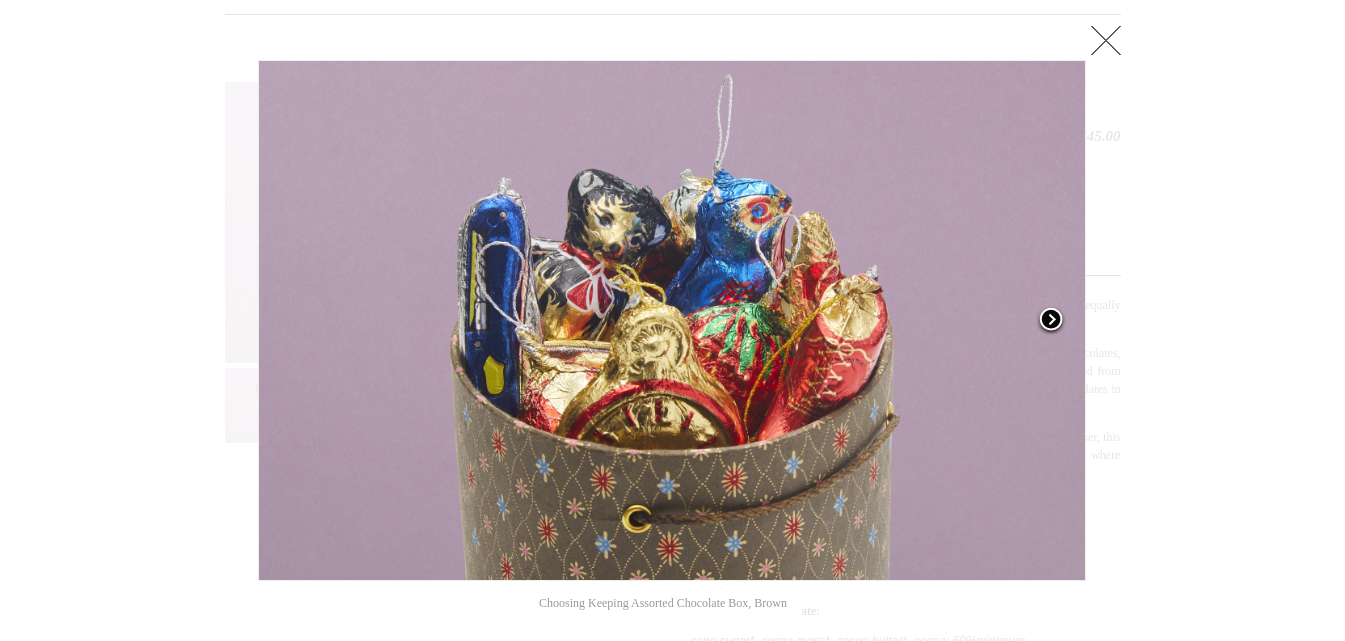 click at bounding box center [1051, 321] 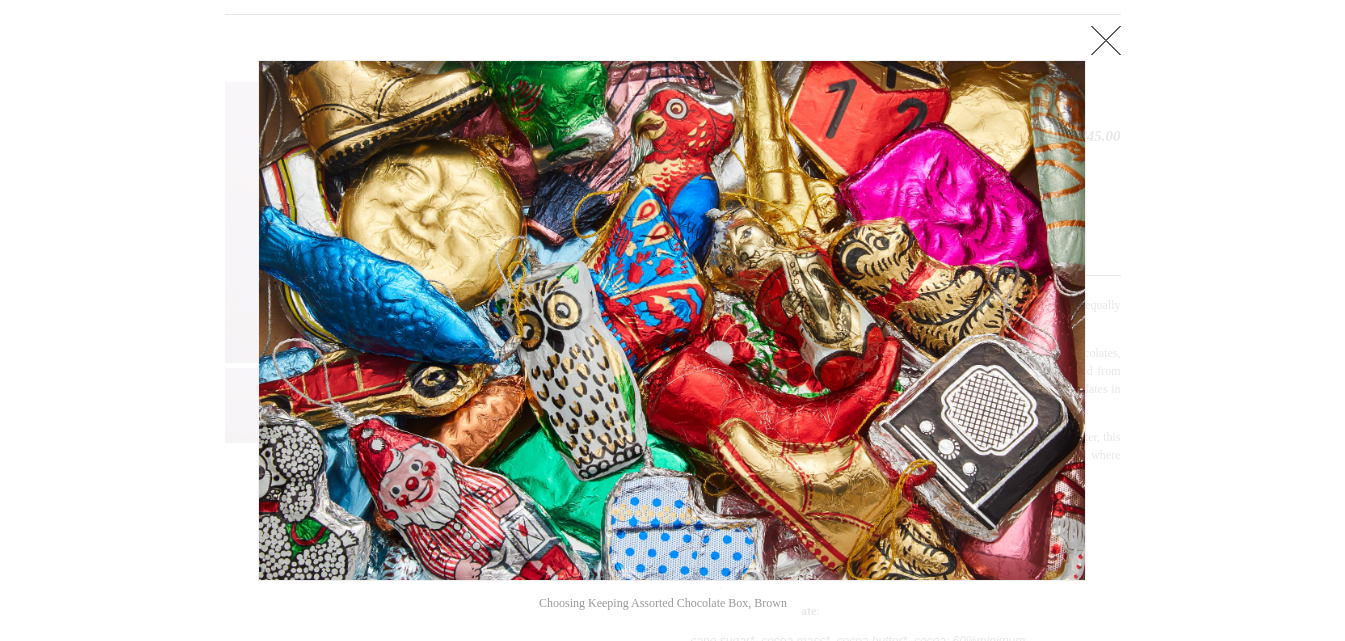 click at bounding box center (1106, 40) 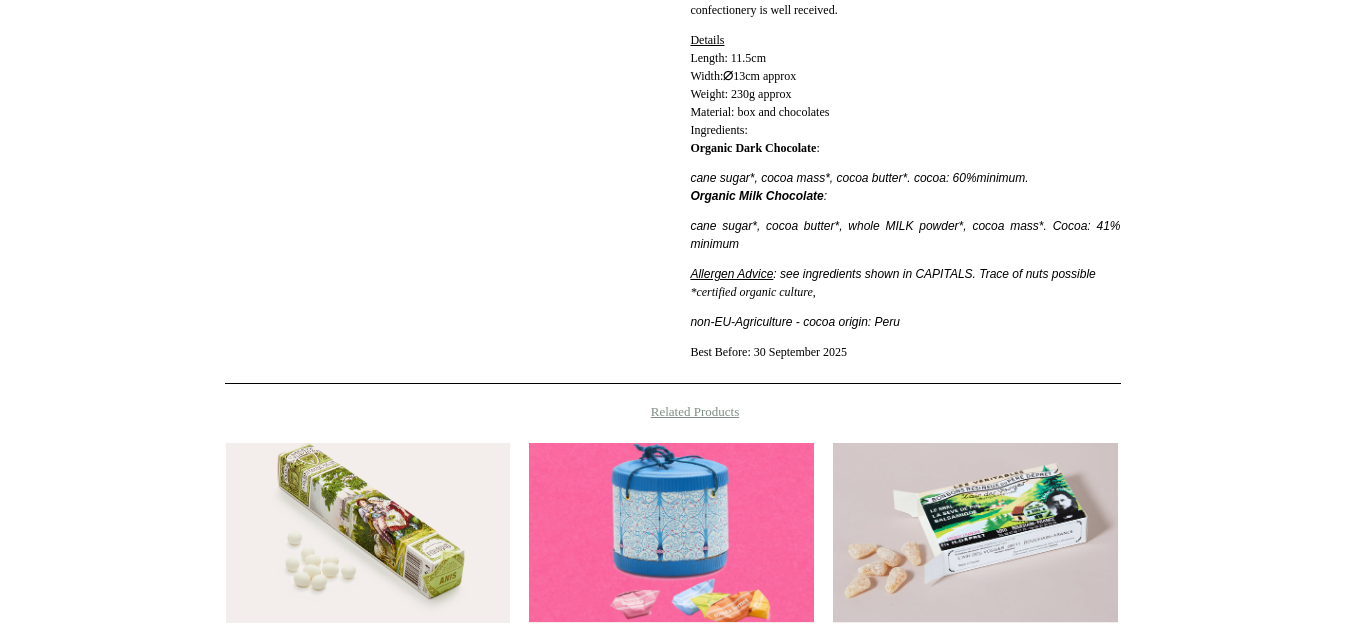 scroll, scrollTop: 725, scrollLeft: 0, axis: vertical 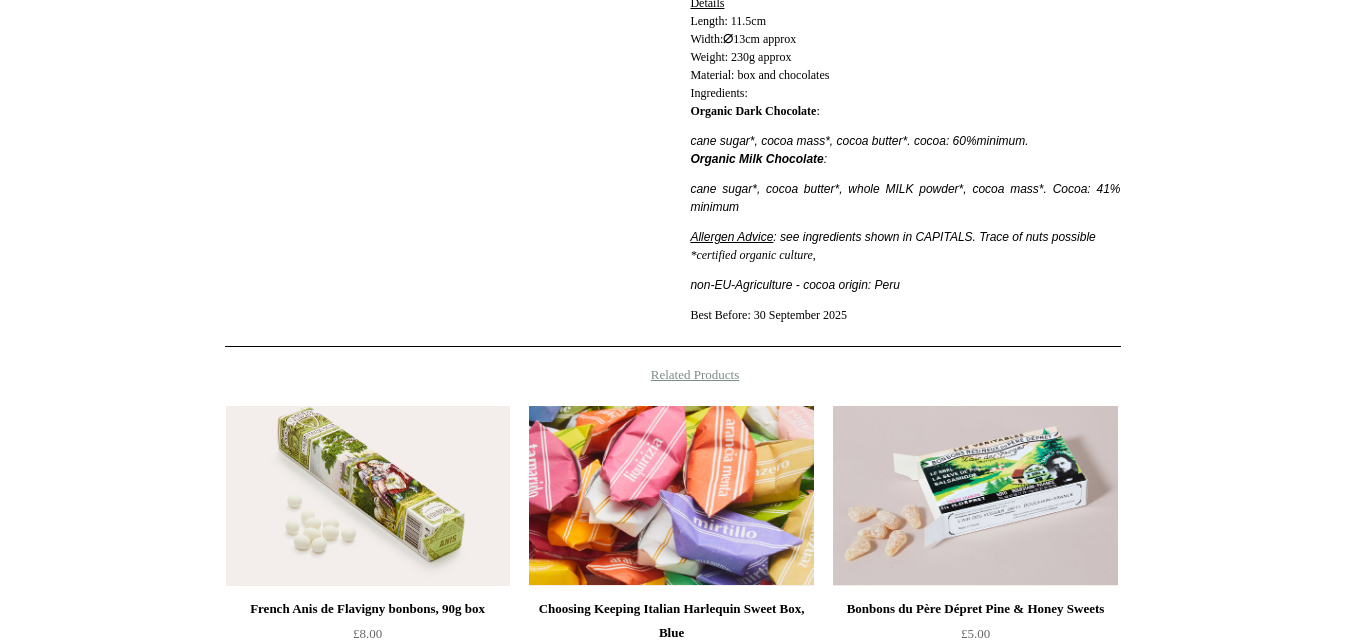 click at bounding box center (671, 496) 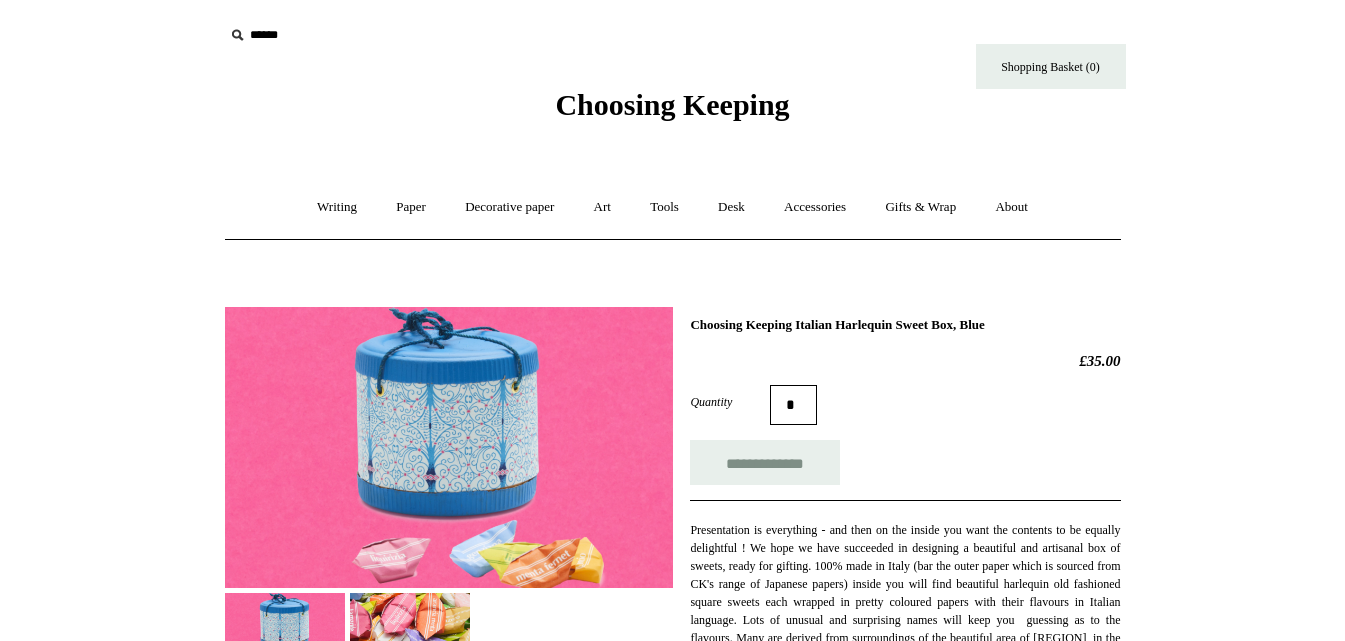 scroll, scrollTop: 0, scrollLeft: 0, axis: both 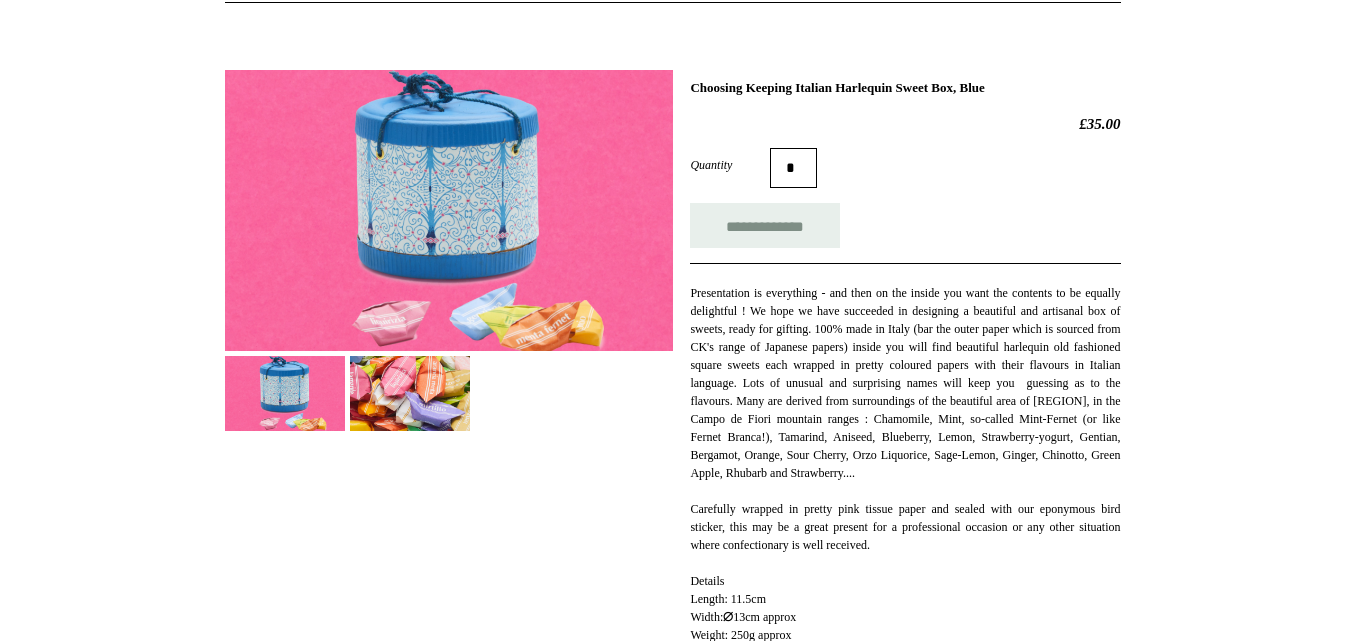 click at bounding box center (449, 210) 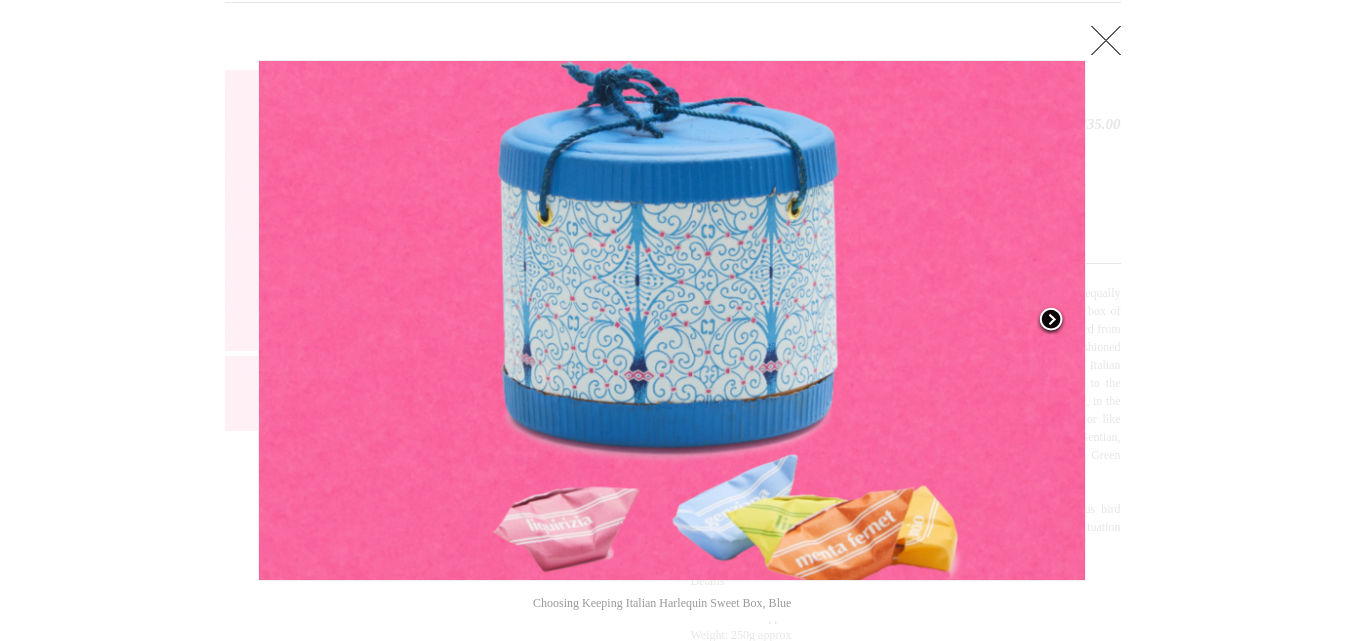 click at bounding box center (1051, 321) 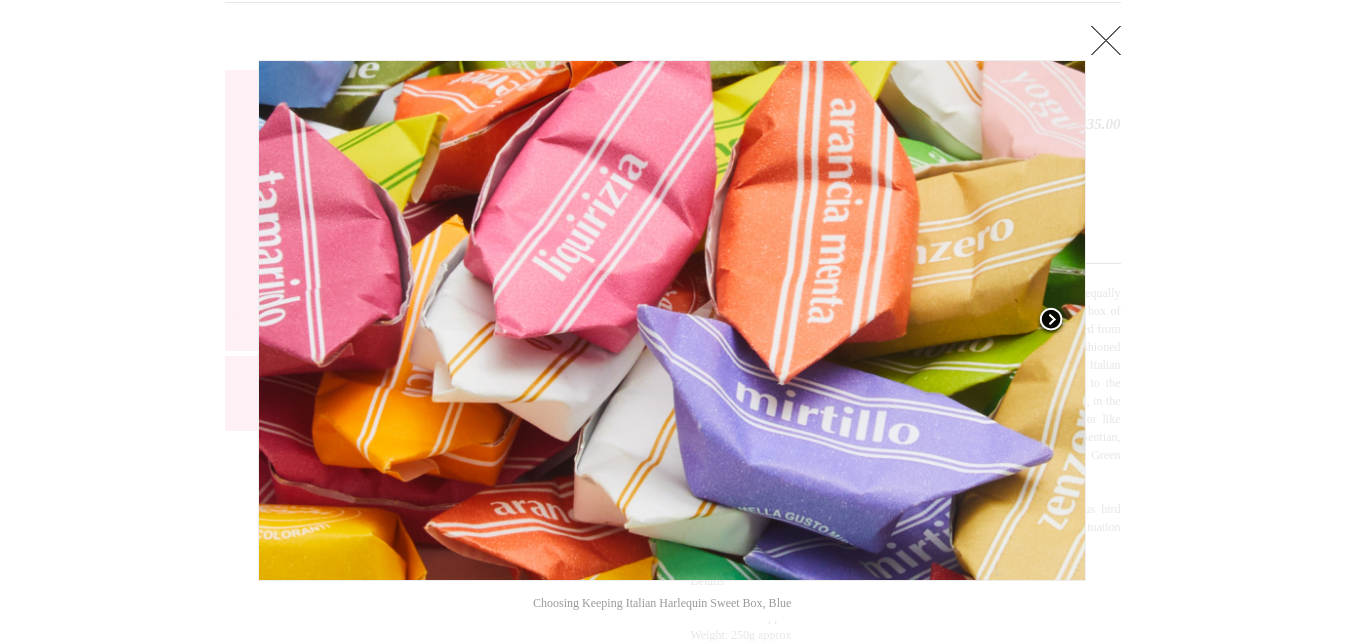 click at bounding box center [1051, 321] 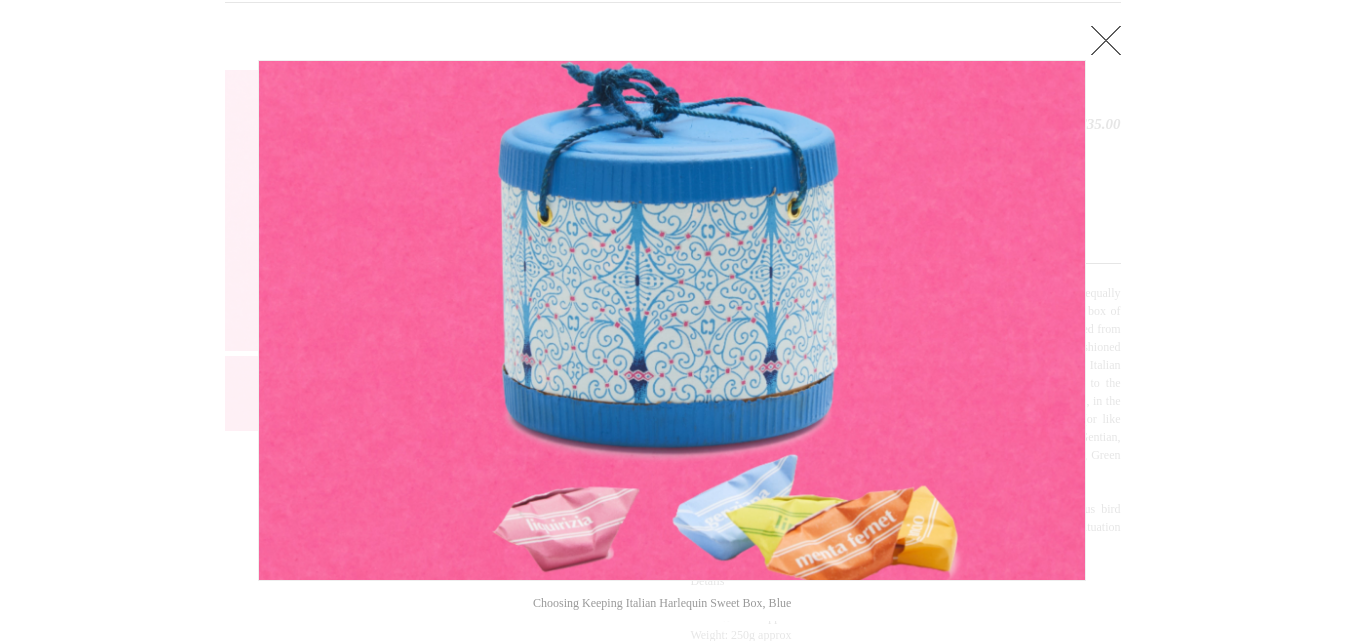 click at bounding box center (1106, 40) 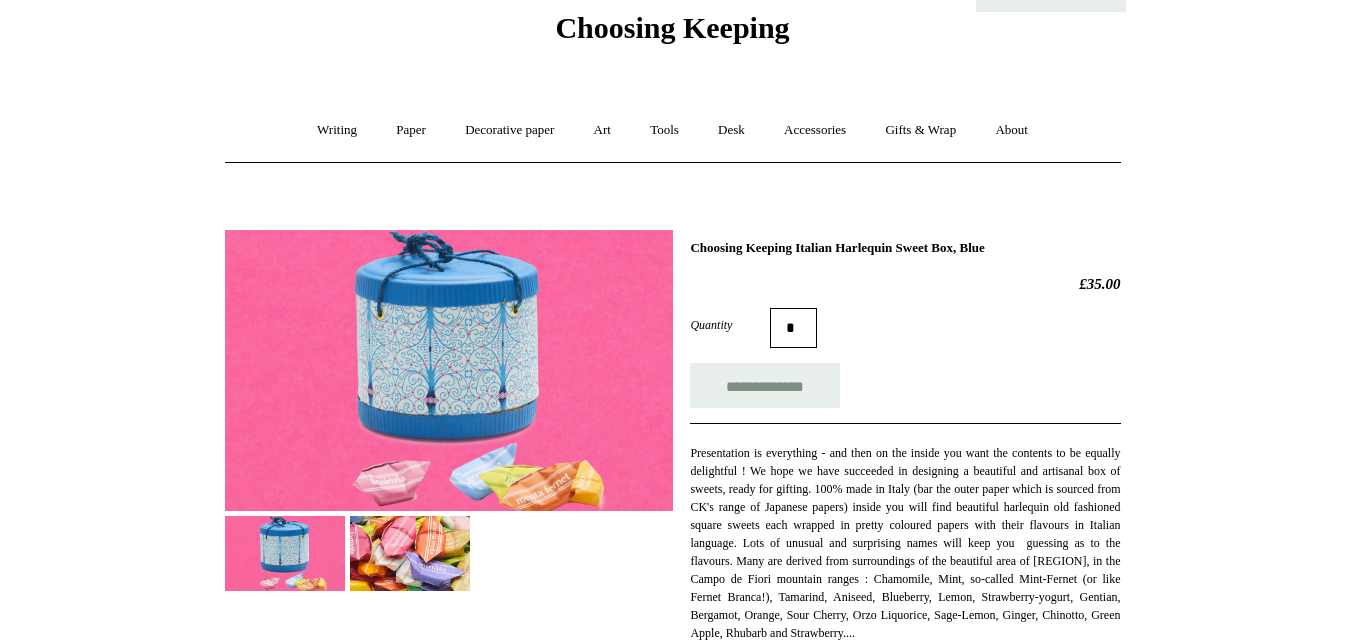 scroll, scrollTop: 52, scrollLeft: 0, axis: vertical 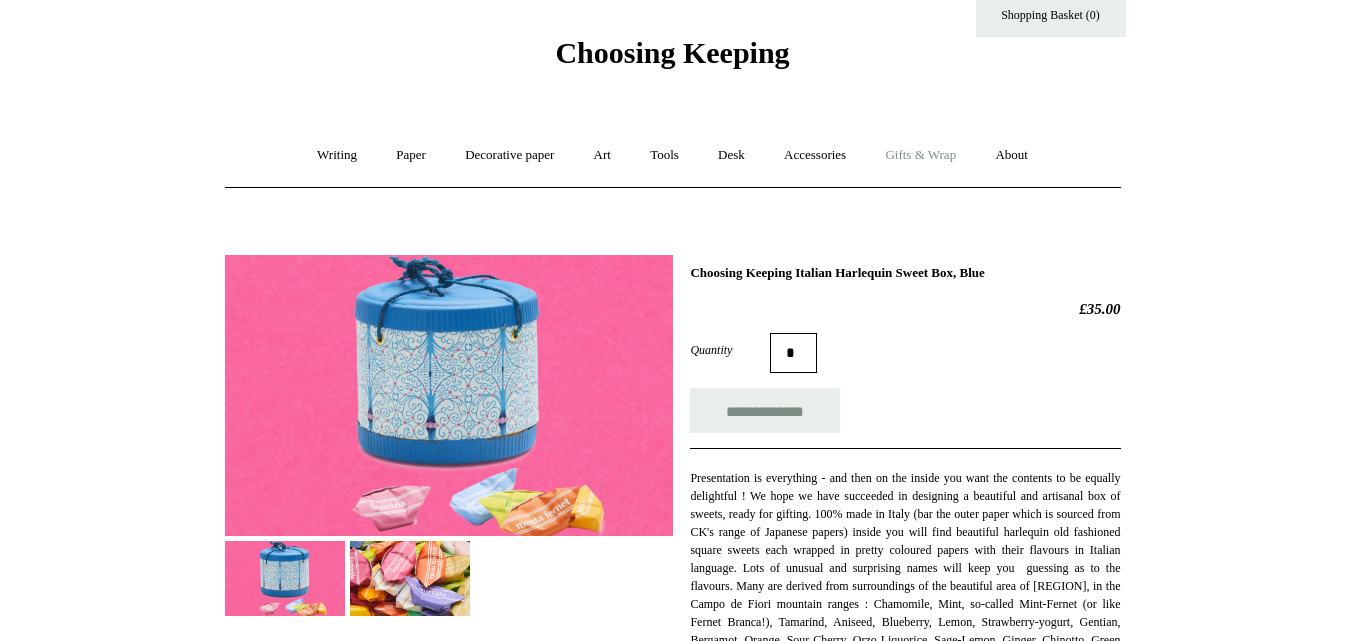 click on "Gifts & Wrap +" at bounding box center (920, 155) 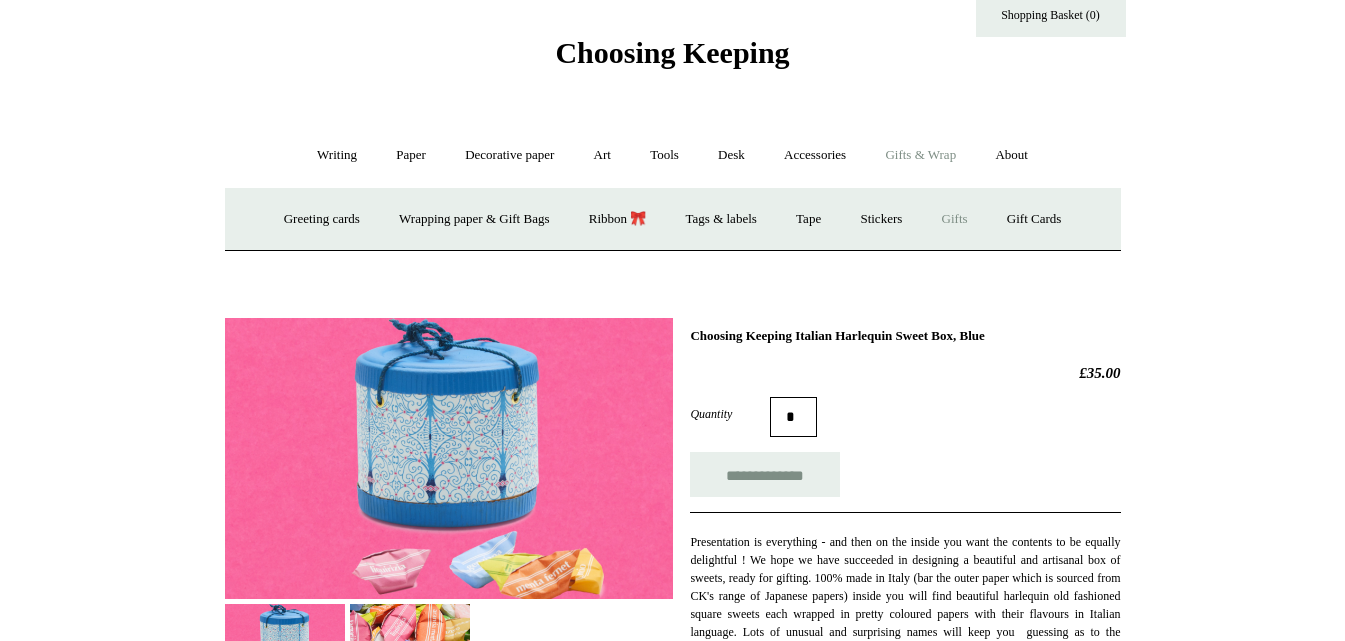 click on "Gifts +" at bounding box center [955, 219] 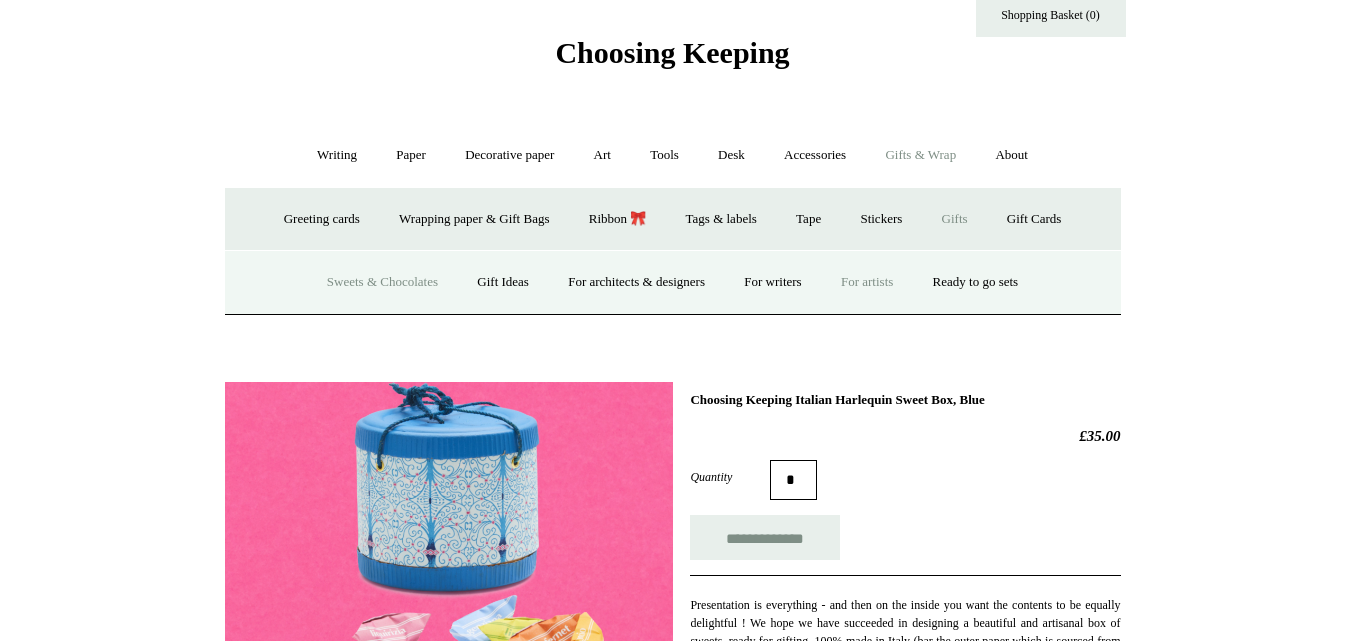 click on "For artists" at bounding box center [867, 282] 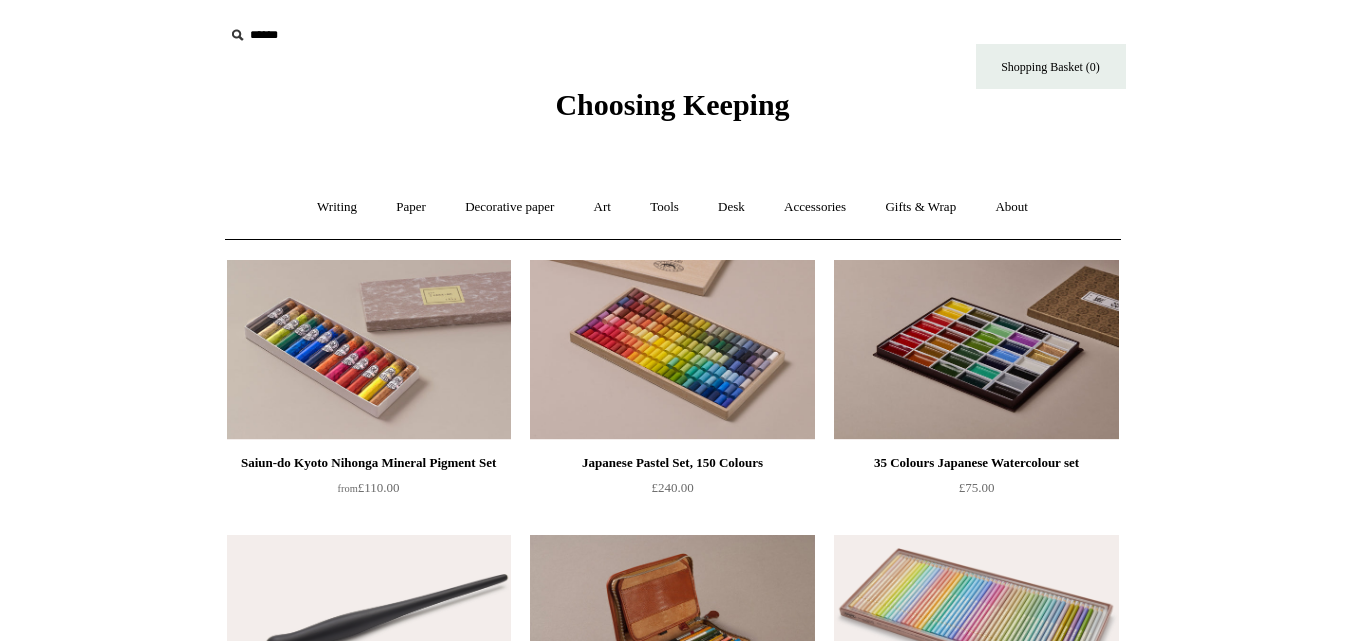 scroll, scrollTop: 0, scrollLeft: 0, axis: both 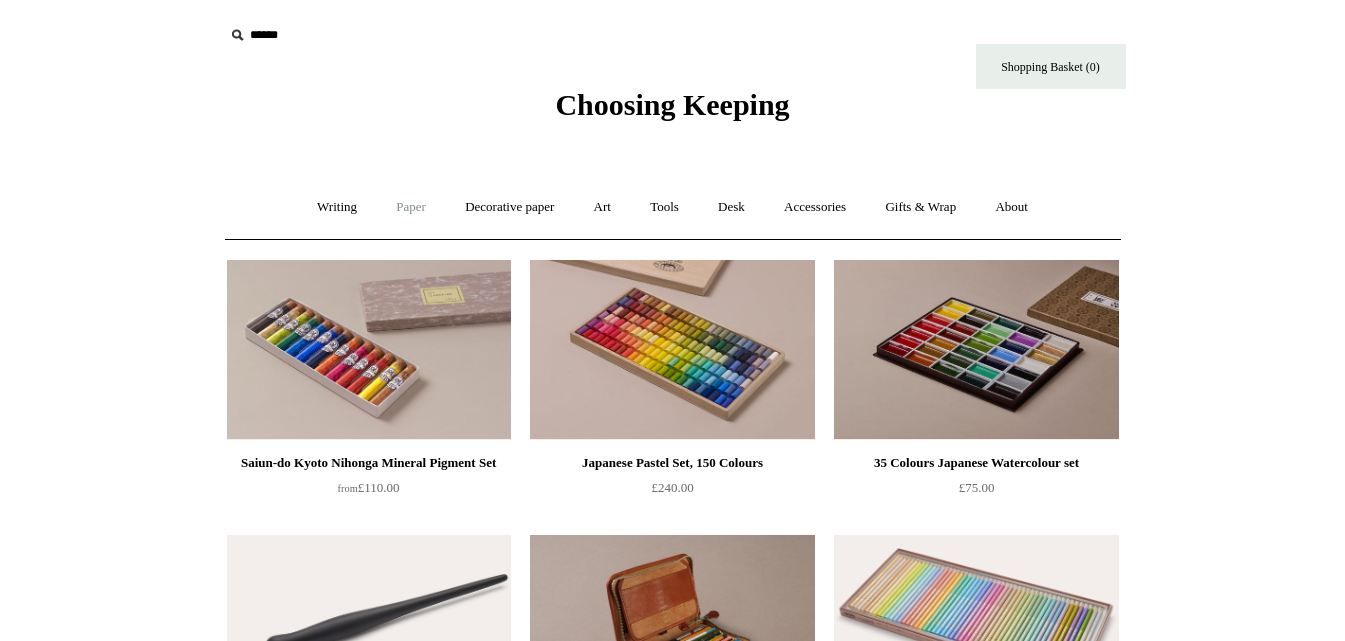 click on "Paper +" at bounding box center (411, 207) 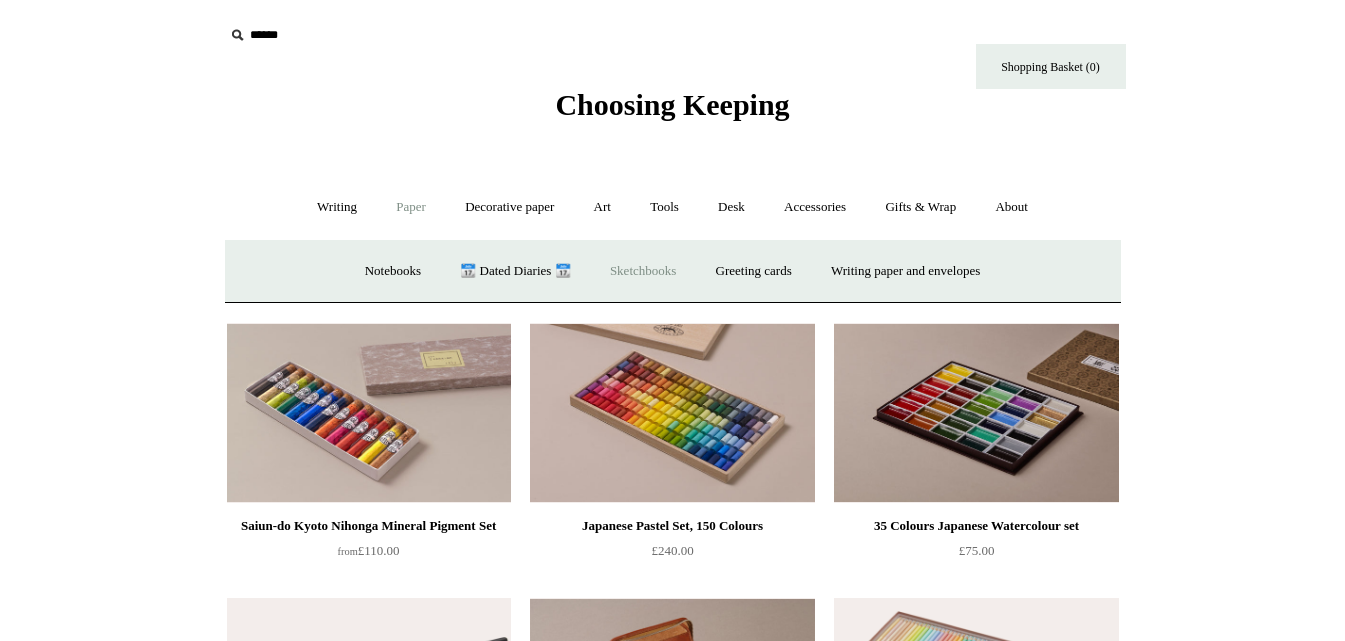 click on "Sketchbooks +" at bounding box center [643, 271] 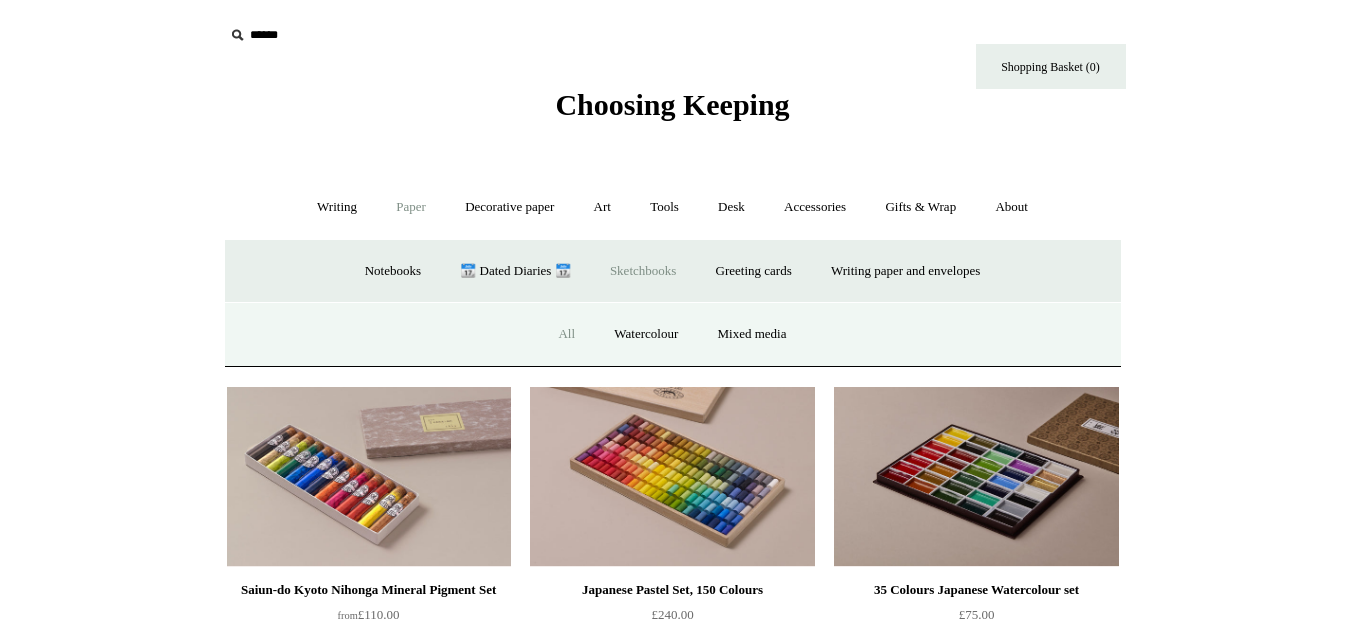 click on "All" at bounding box center [566, 334] 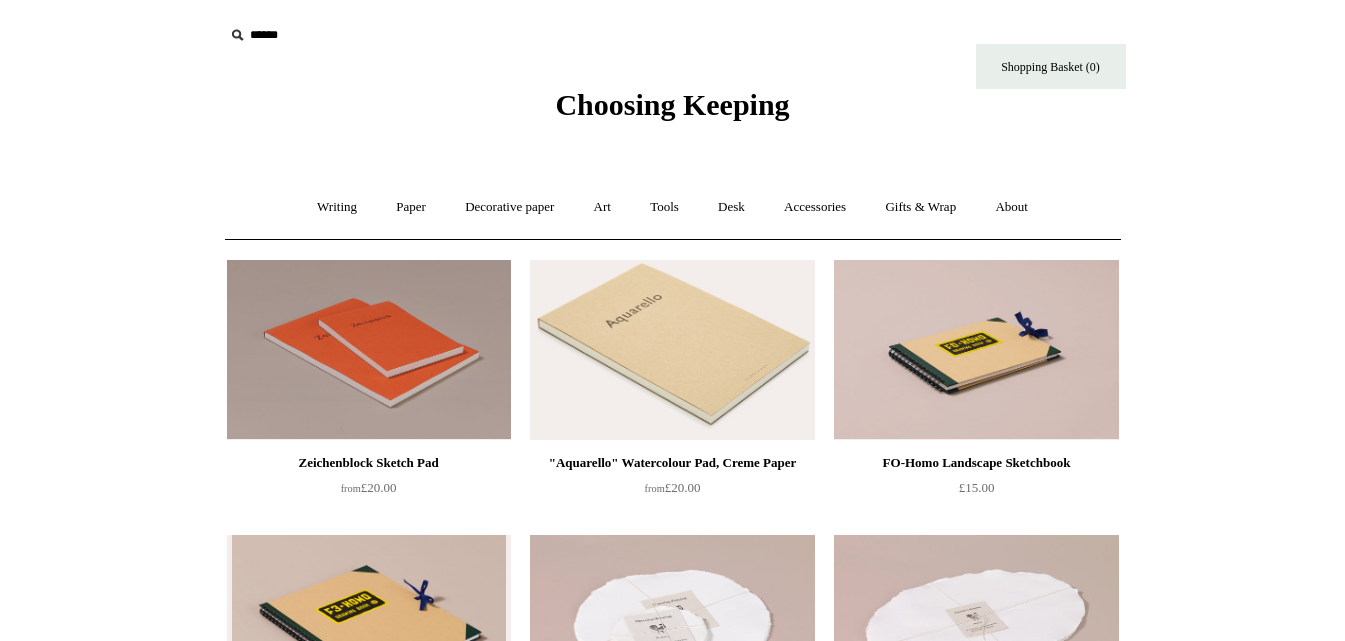 scroll, scrollTop: 0, scrollLeft: 0, axis: both 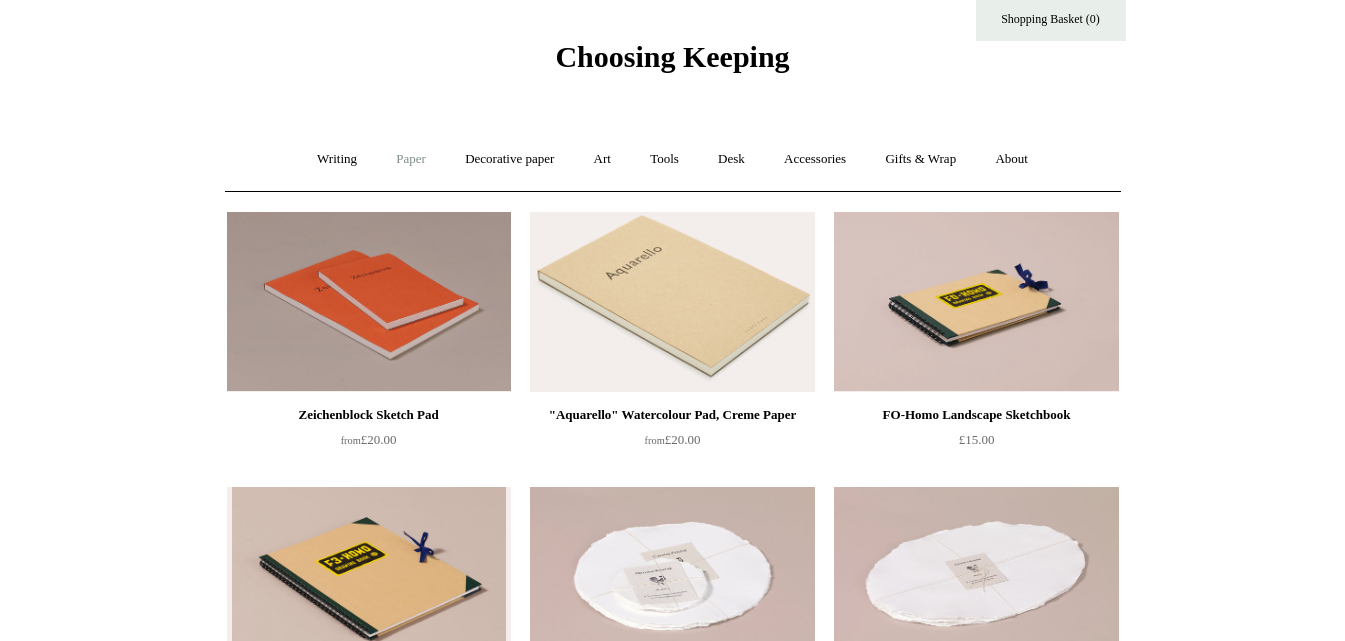 click on "Paper +" at bounding box center (411, 159) 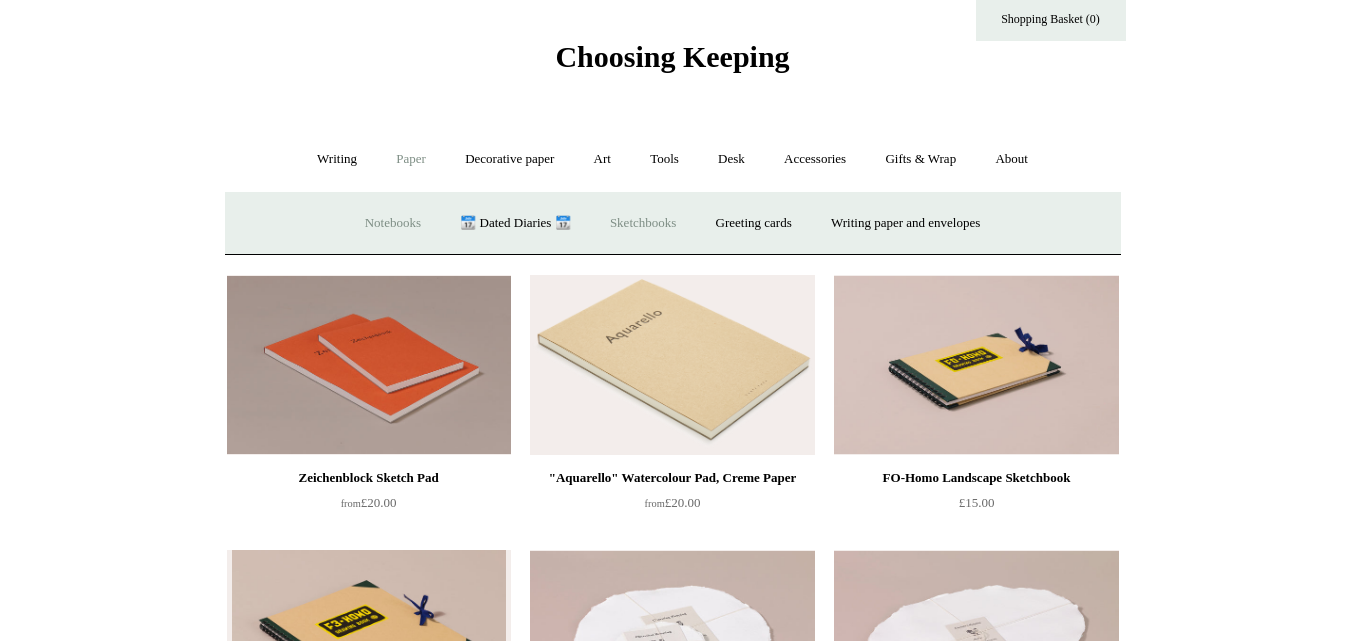 click on "Notebooks +" at bounding box center [393, 223] 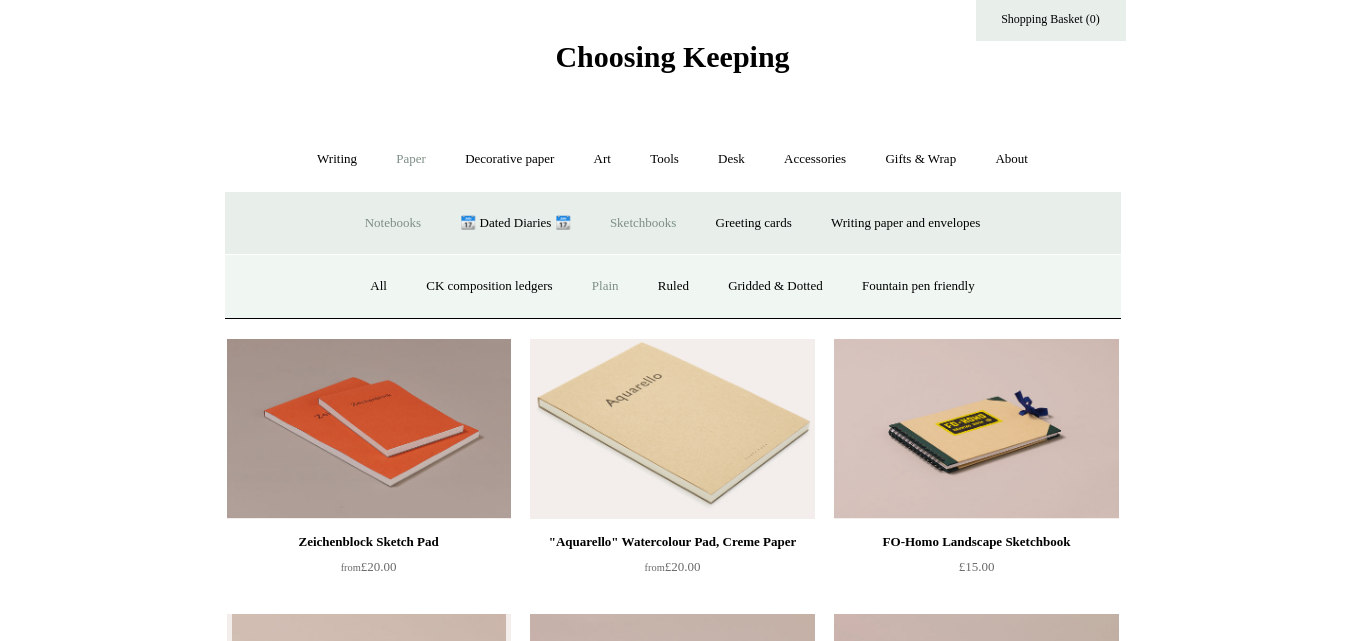 click on "Plain" at bounding box center [605, 286] 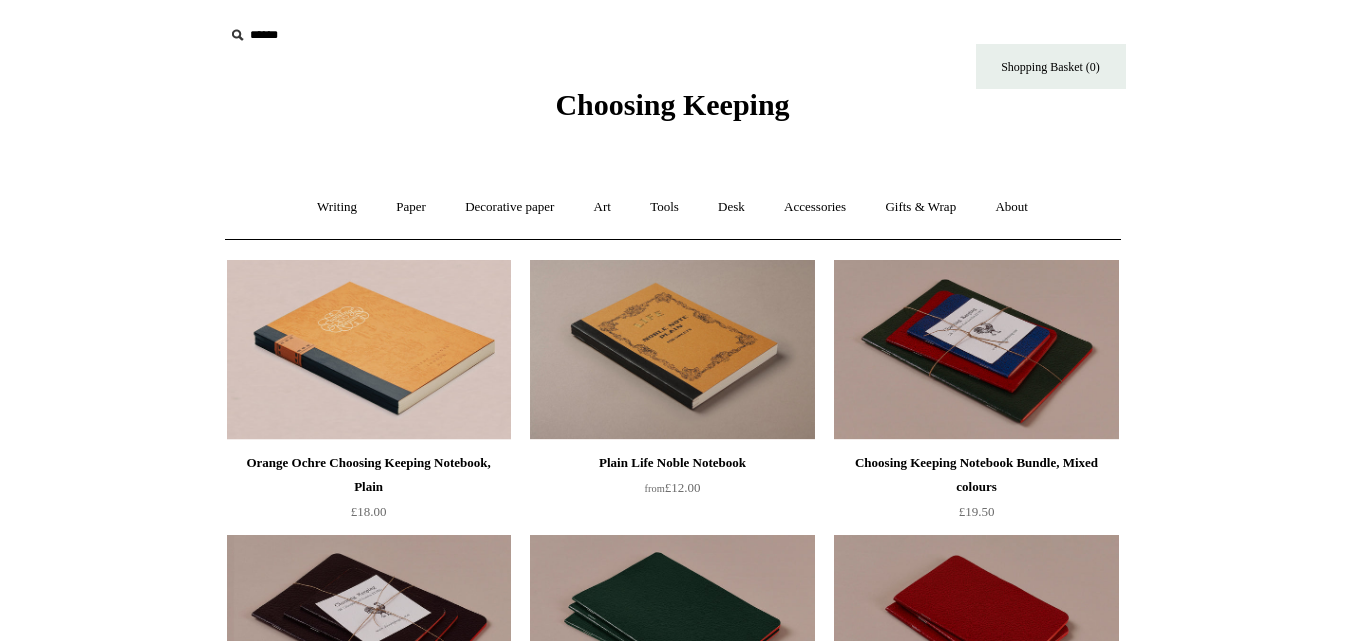 scroll, scrollTop: 0, scrollLeft: 0, axis: both 